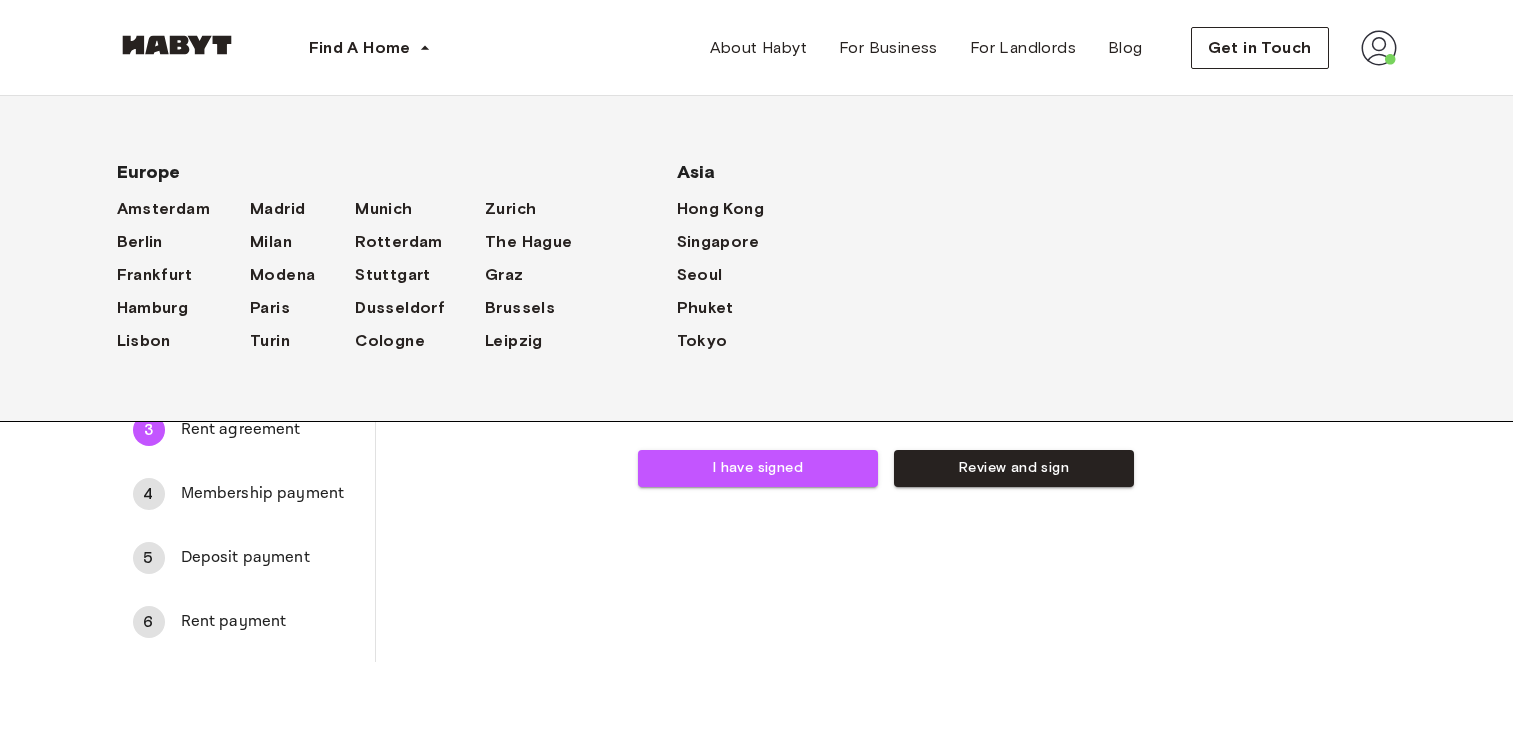 scroll, scrollTop: 83, scrollLeft: 0, axis: vertical 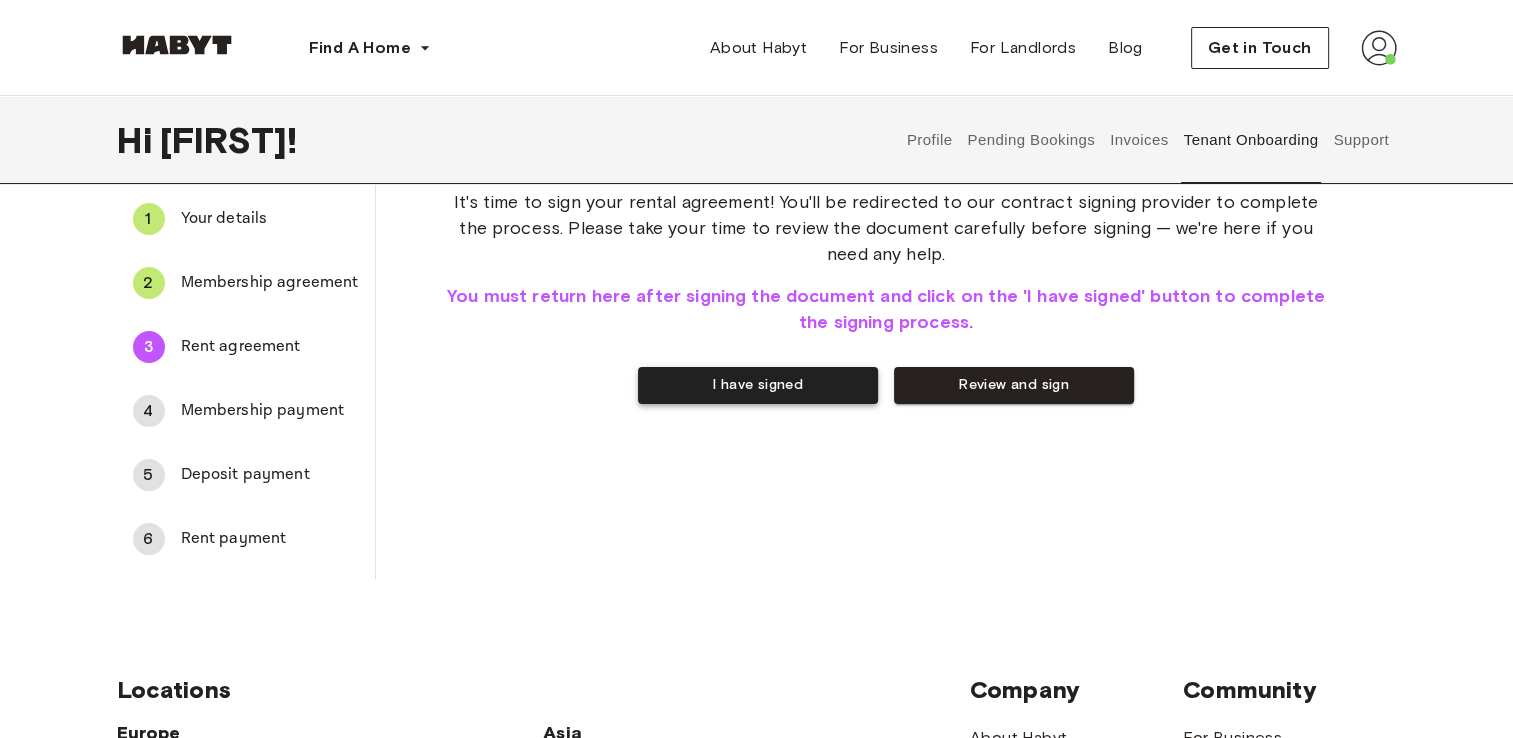 click on "I have signed" at bounding box center (758, 385) 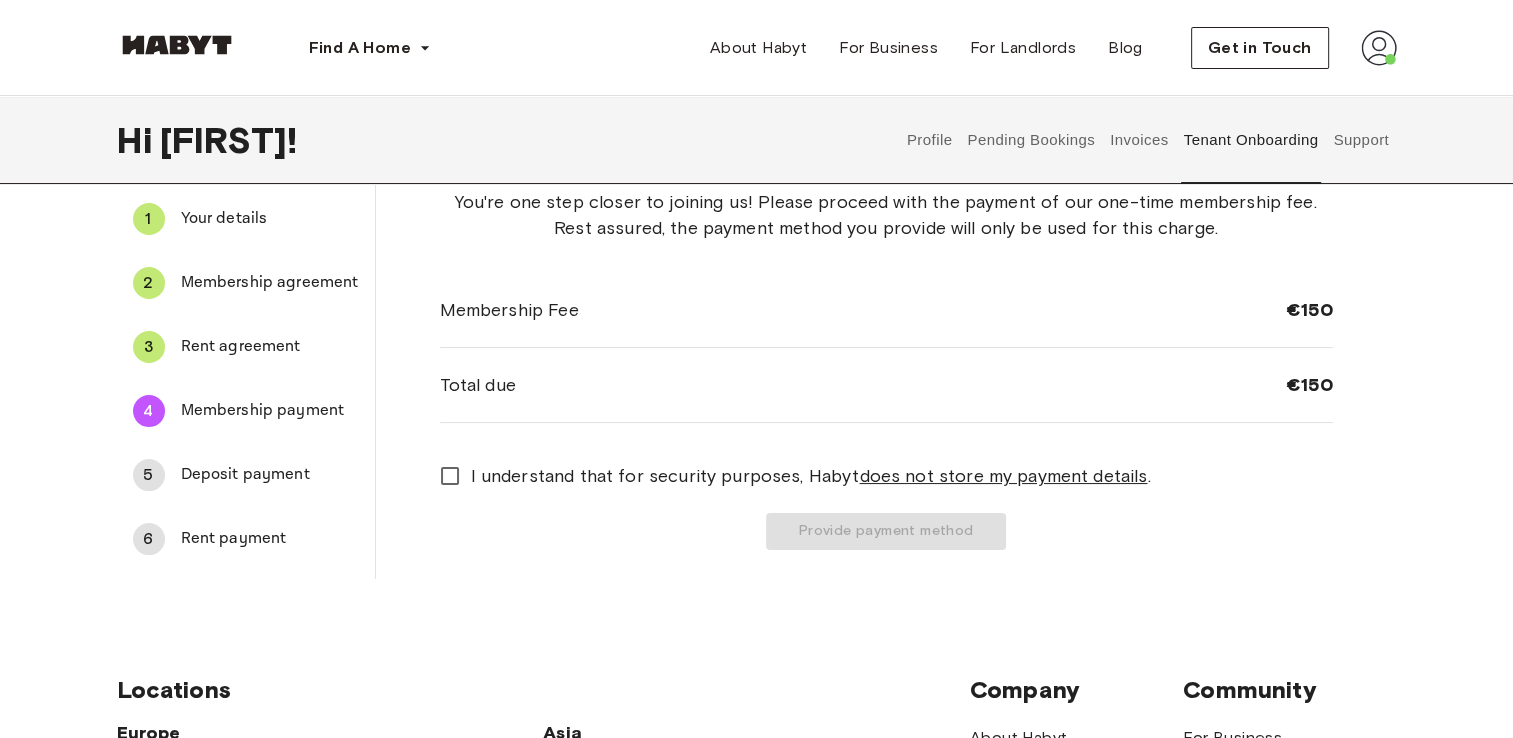 click on "Rent agreement" at bounding box center (270, 347) 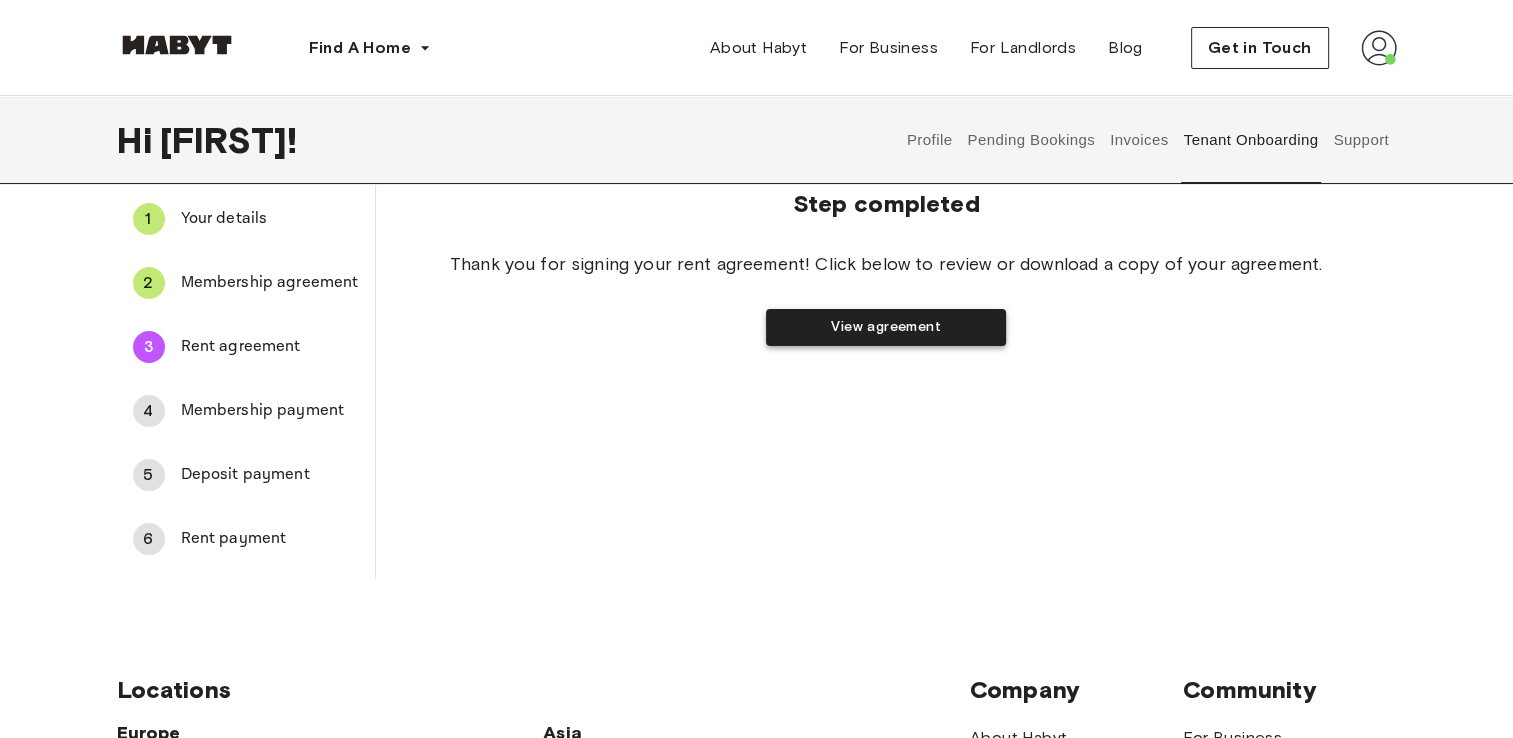 click on "View agreement" at bounding box center [886, 327] 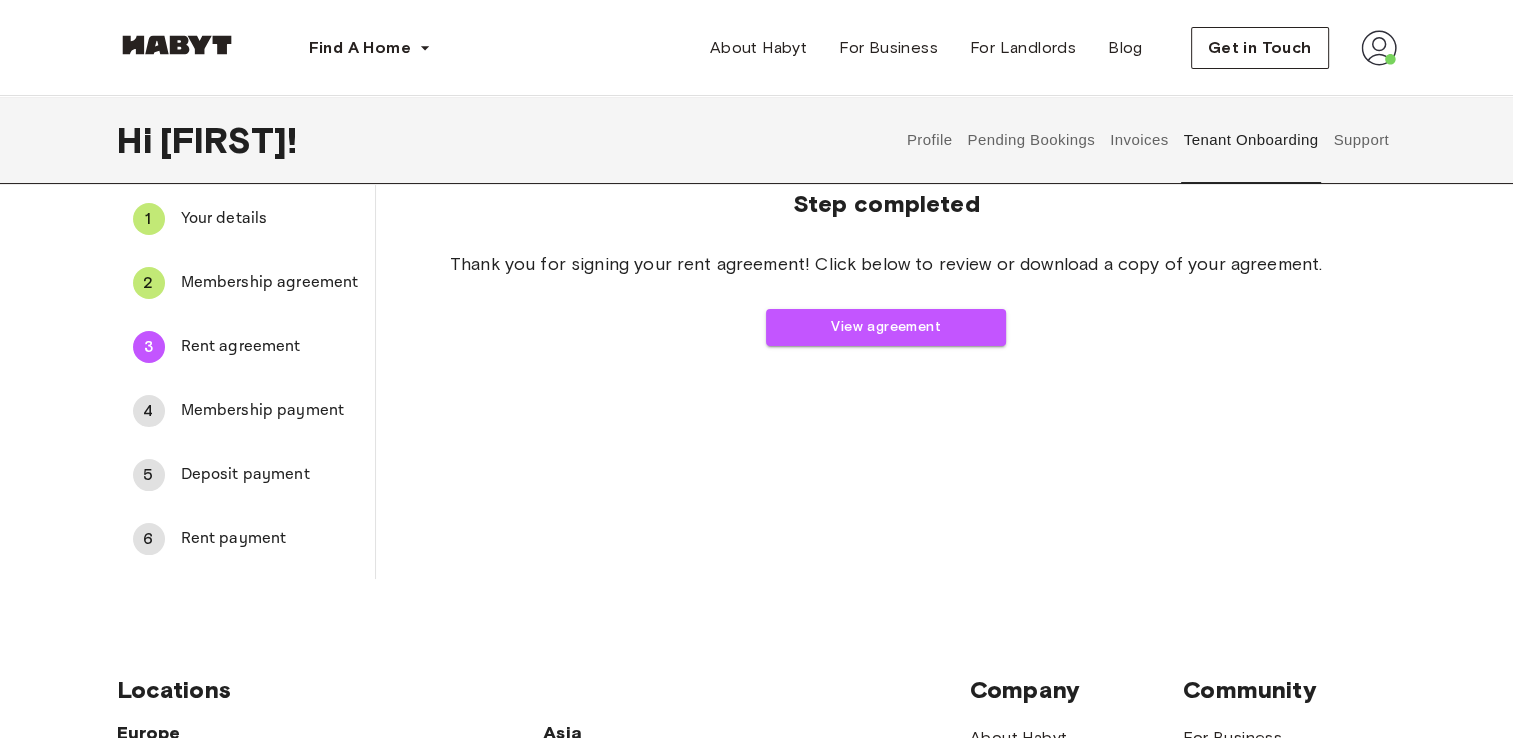 click on "Membership payment" at bounding box center [270, 411] 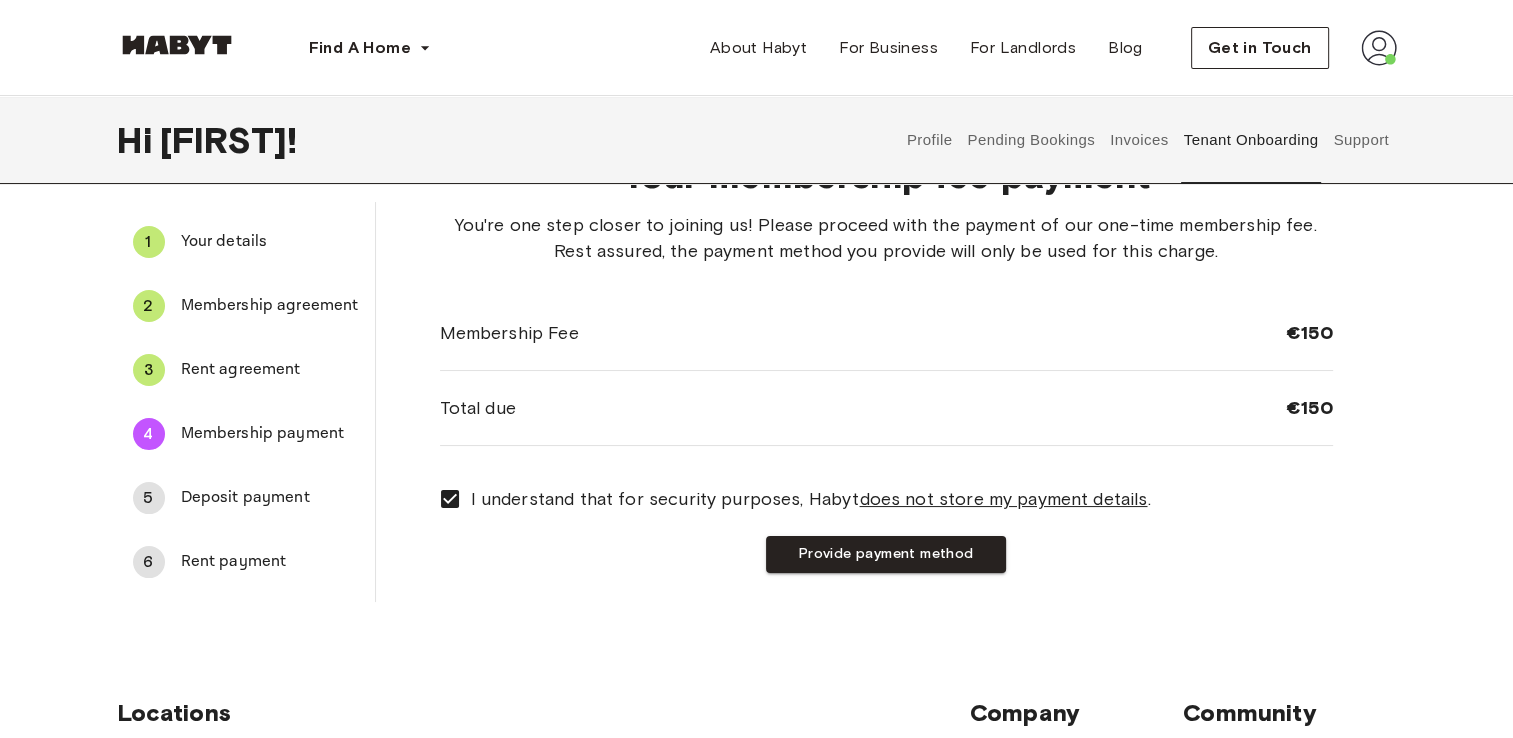 scroll, scrollTop: 58, scrollLeft: 0, axis: vertical 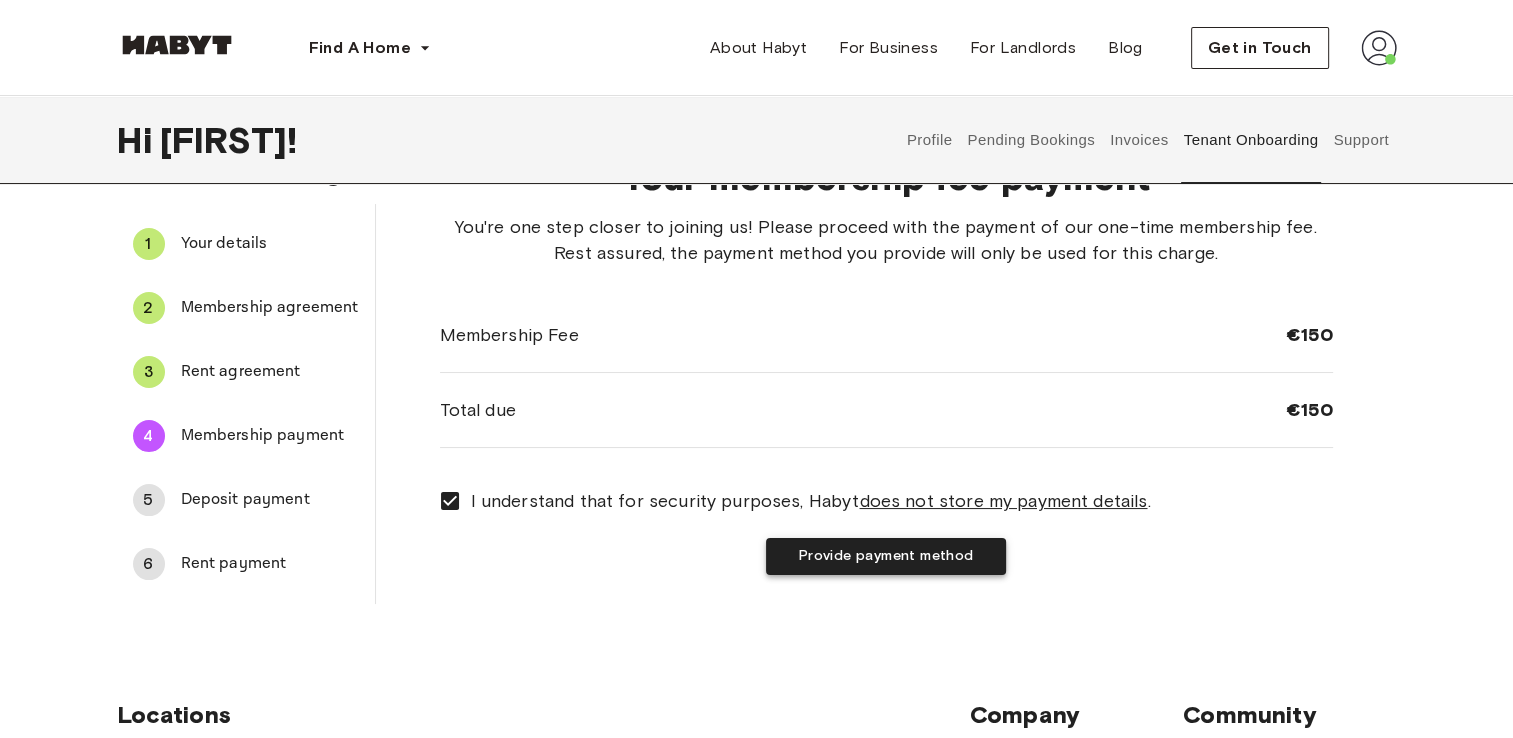 click on "Provide payment method" at bounding box center [886, 556] 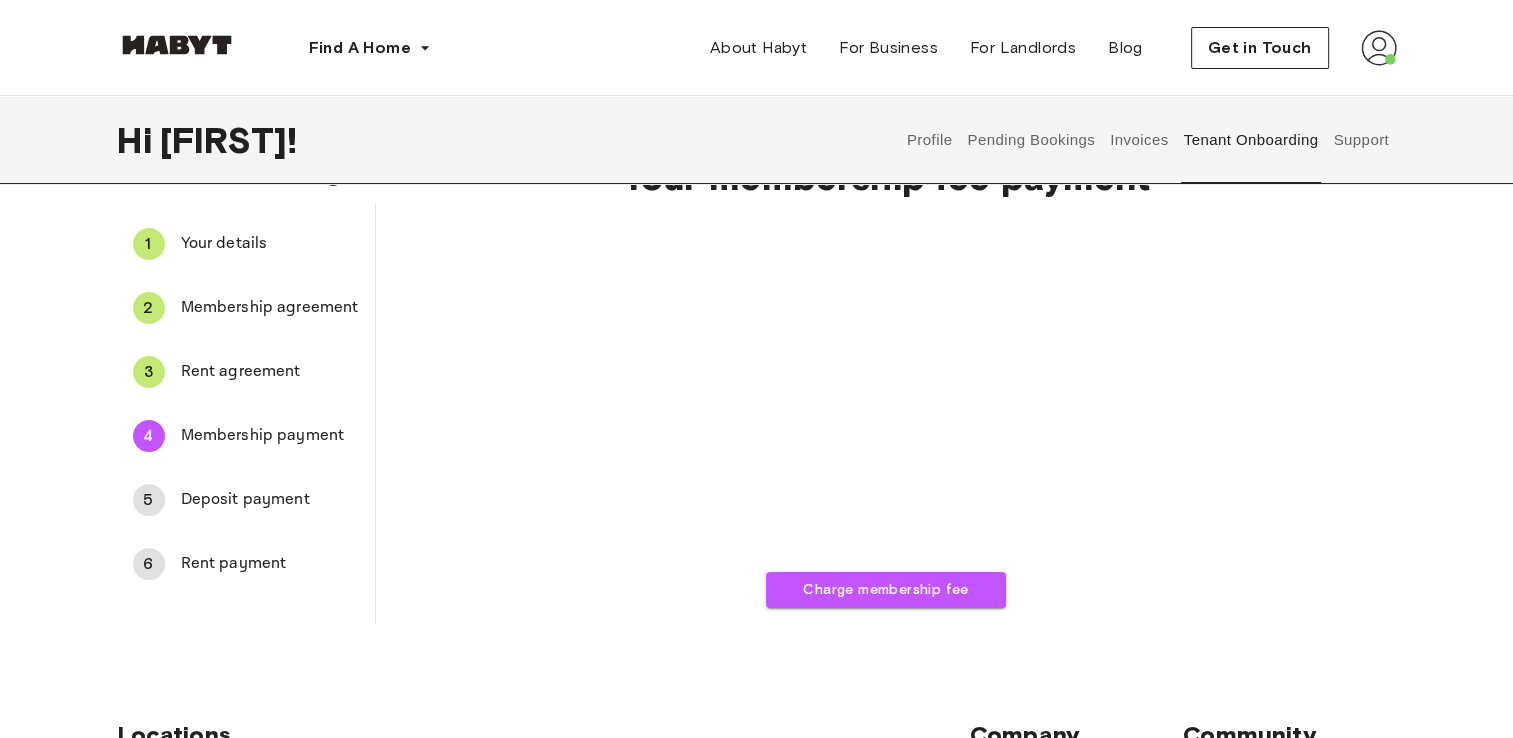 scroll, scrollTop: 0, scrollLeft: 0, axis: both 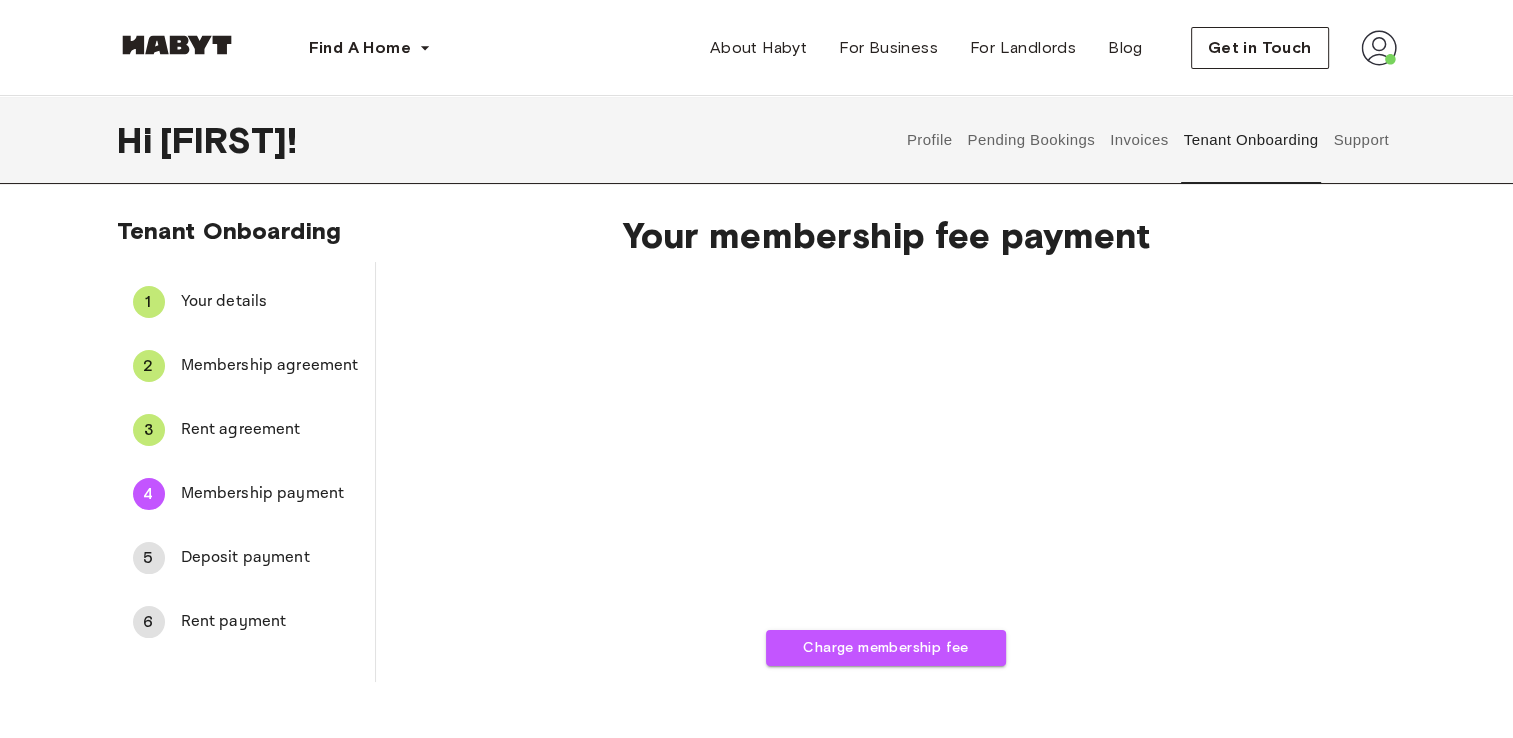 click on "Charge membership fee" at bounding box center (886, 469) 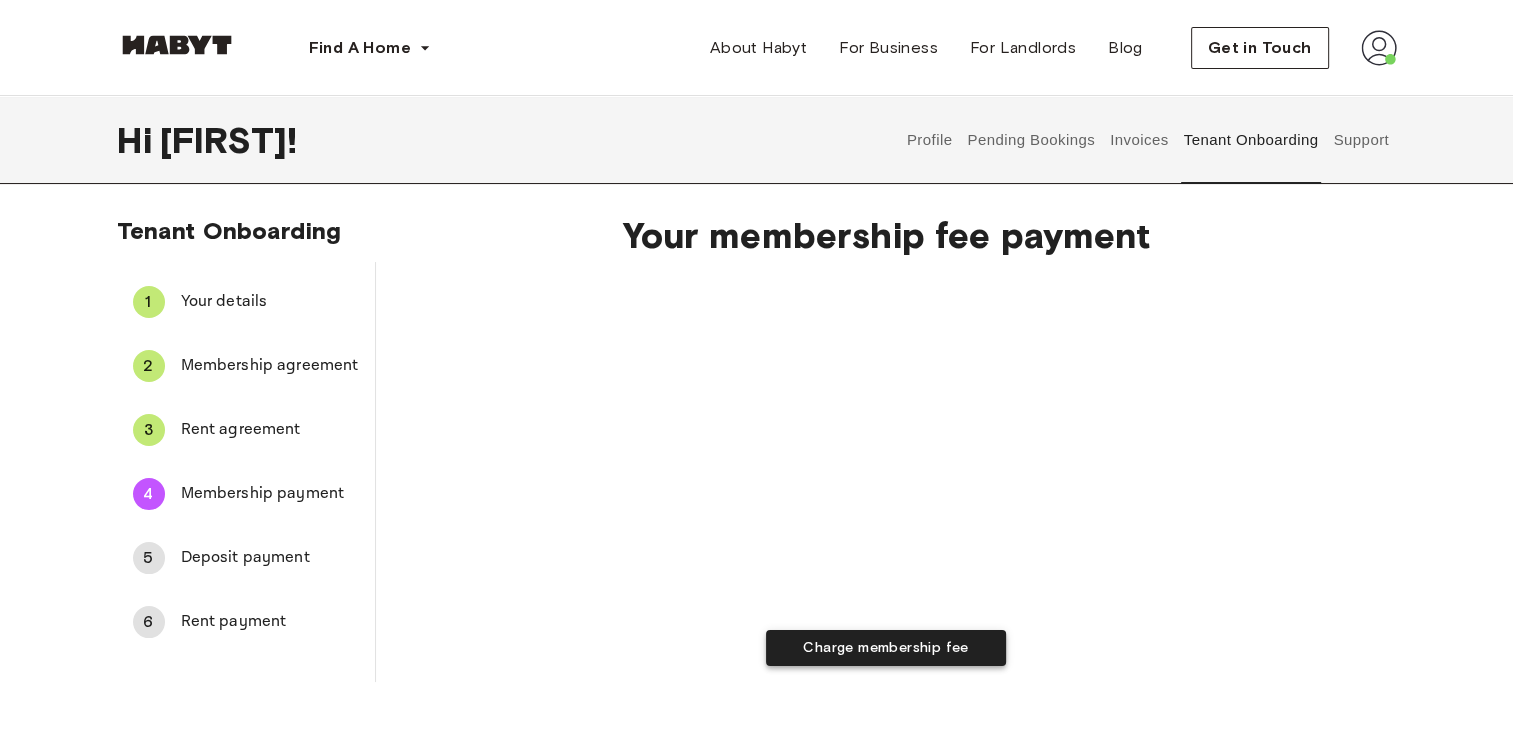 click on "Charge membership fee" at bounding box center (886, 648) 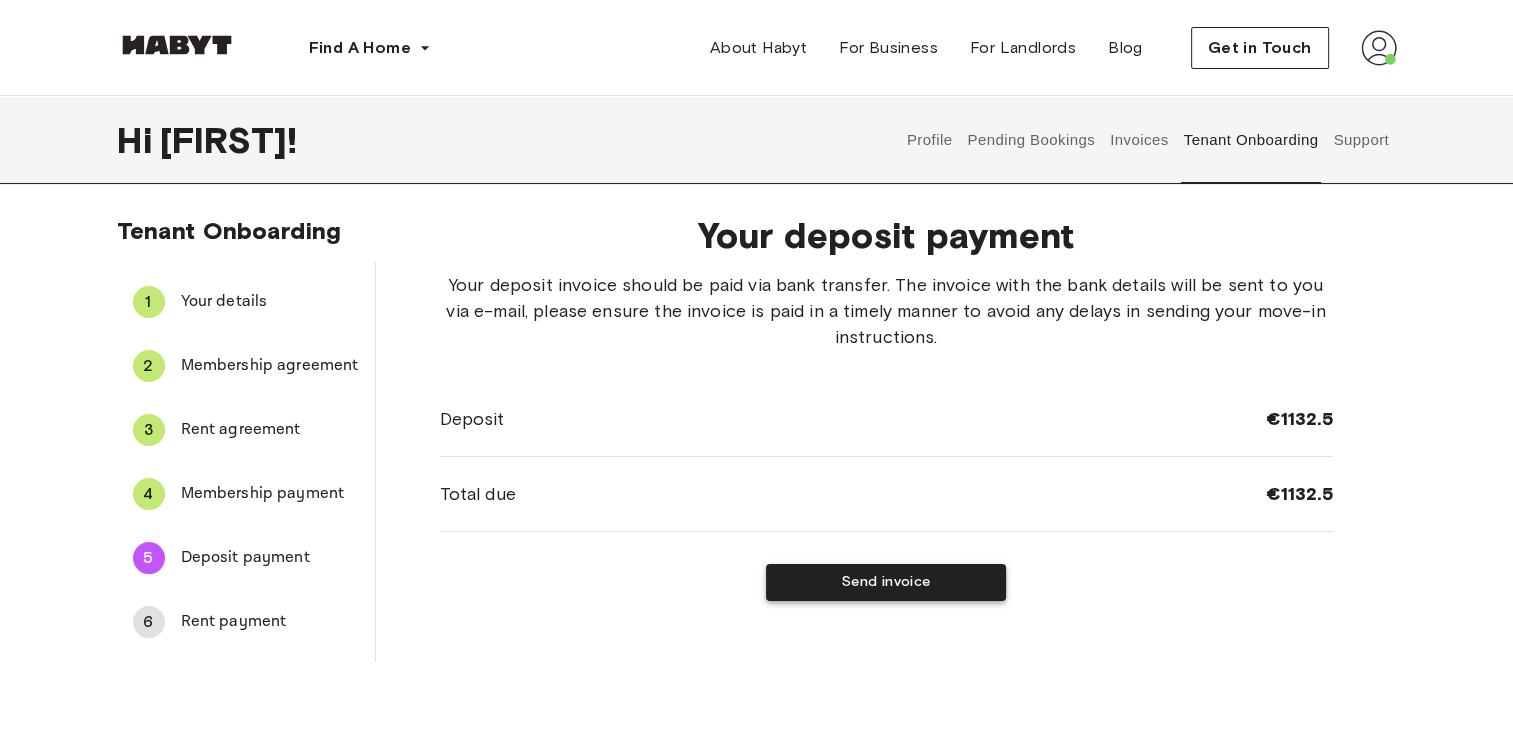click on "Send invoice" at bounding box center [886, 582] 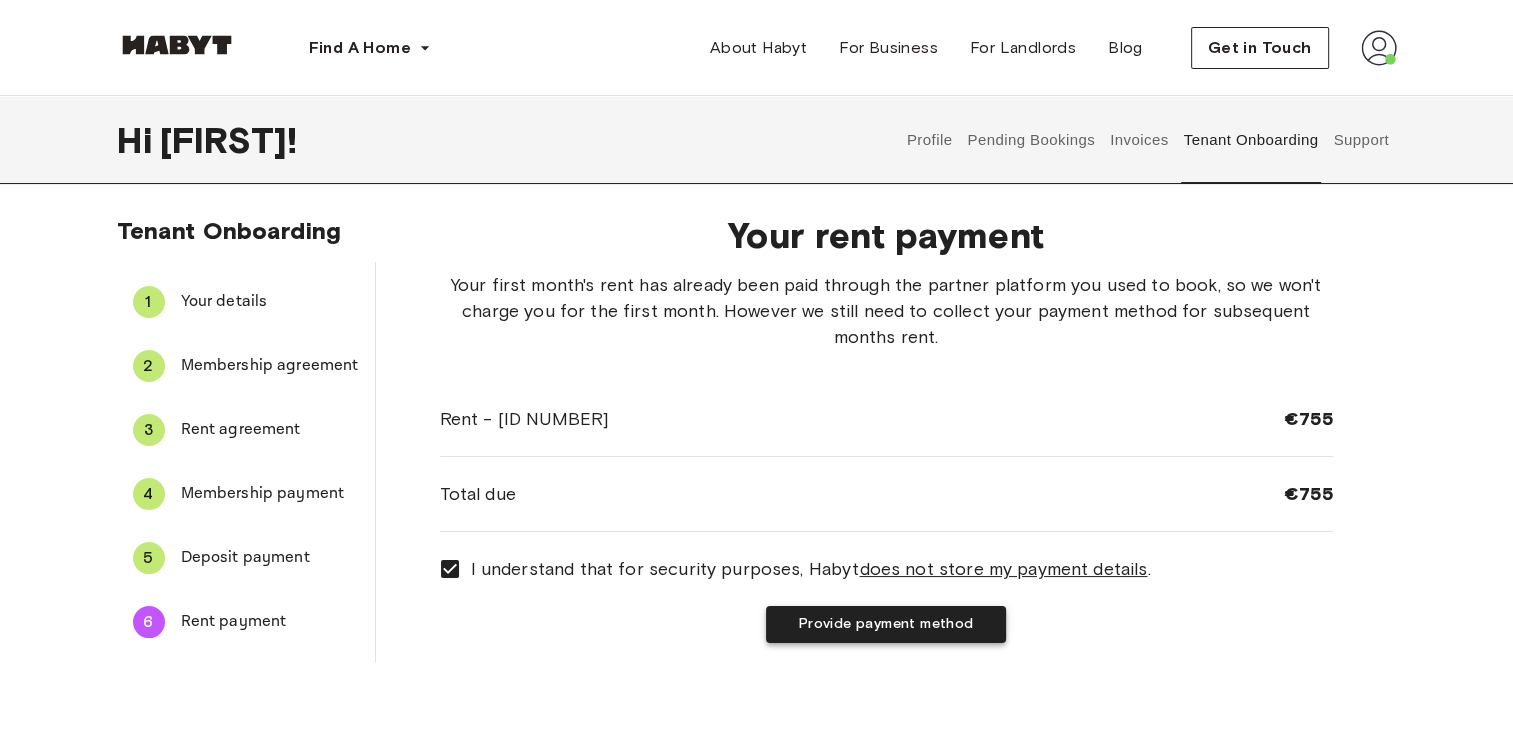 click on "Provide payment method" at bounding box center [886, 624] 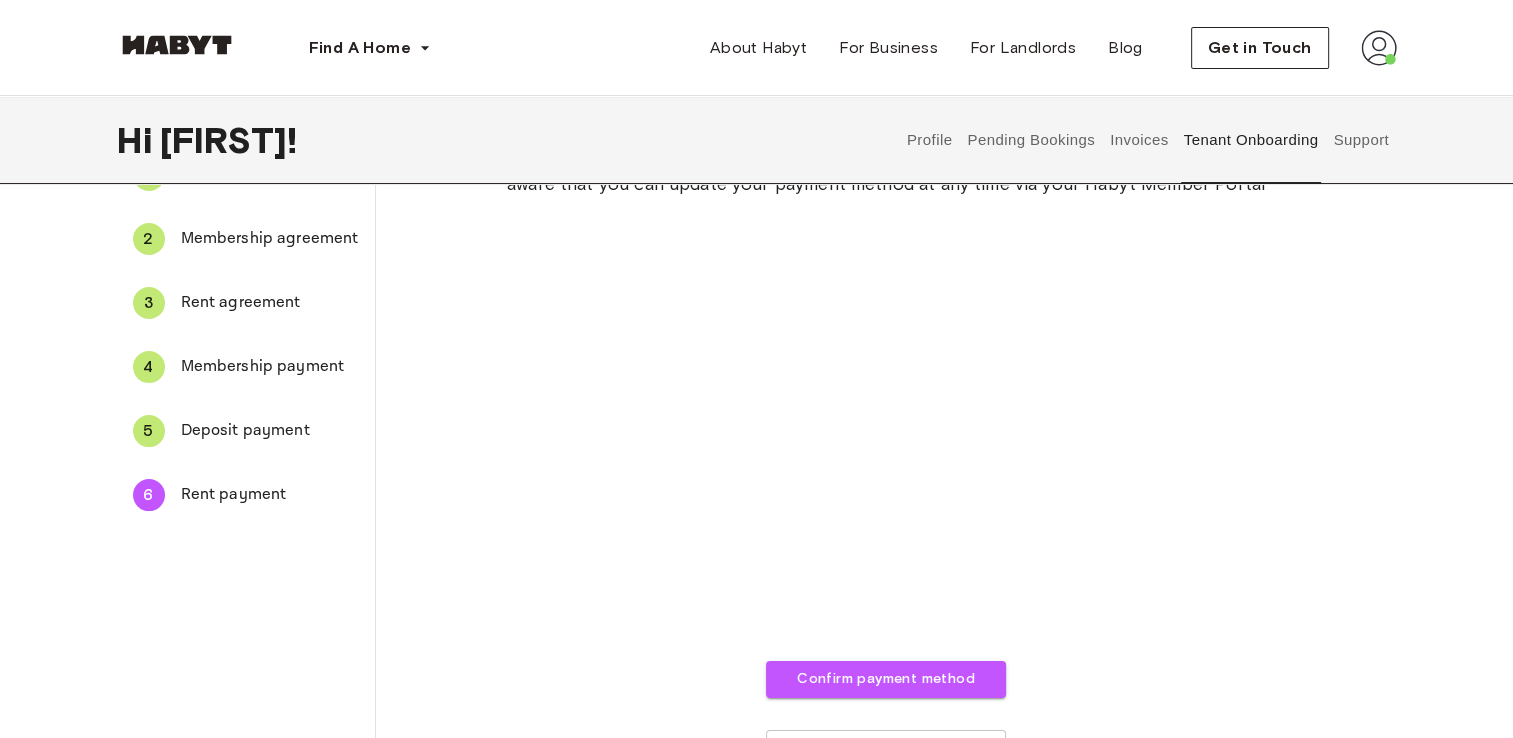 scroll, scrollTop: 128, scrollLeft: 0, axis: vertical 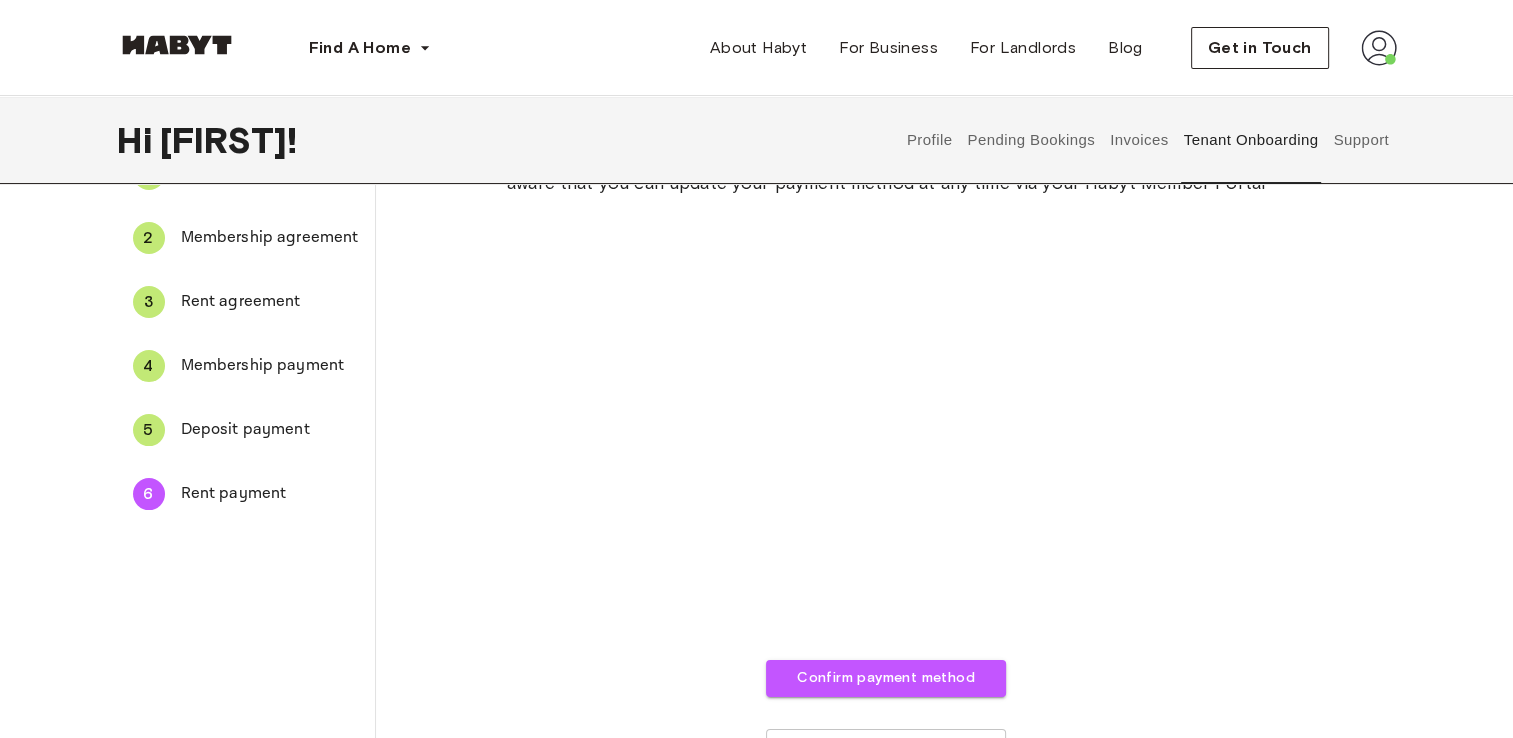 click on "The payment method you provide will be used to automatically charge your monthly rent payment. Be aware that you can update your payment method at any time via your Habyt Member Portal Confirm payment method Change payment method" at bounding box center (886, 455) 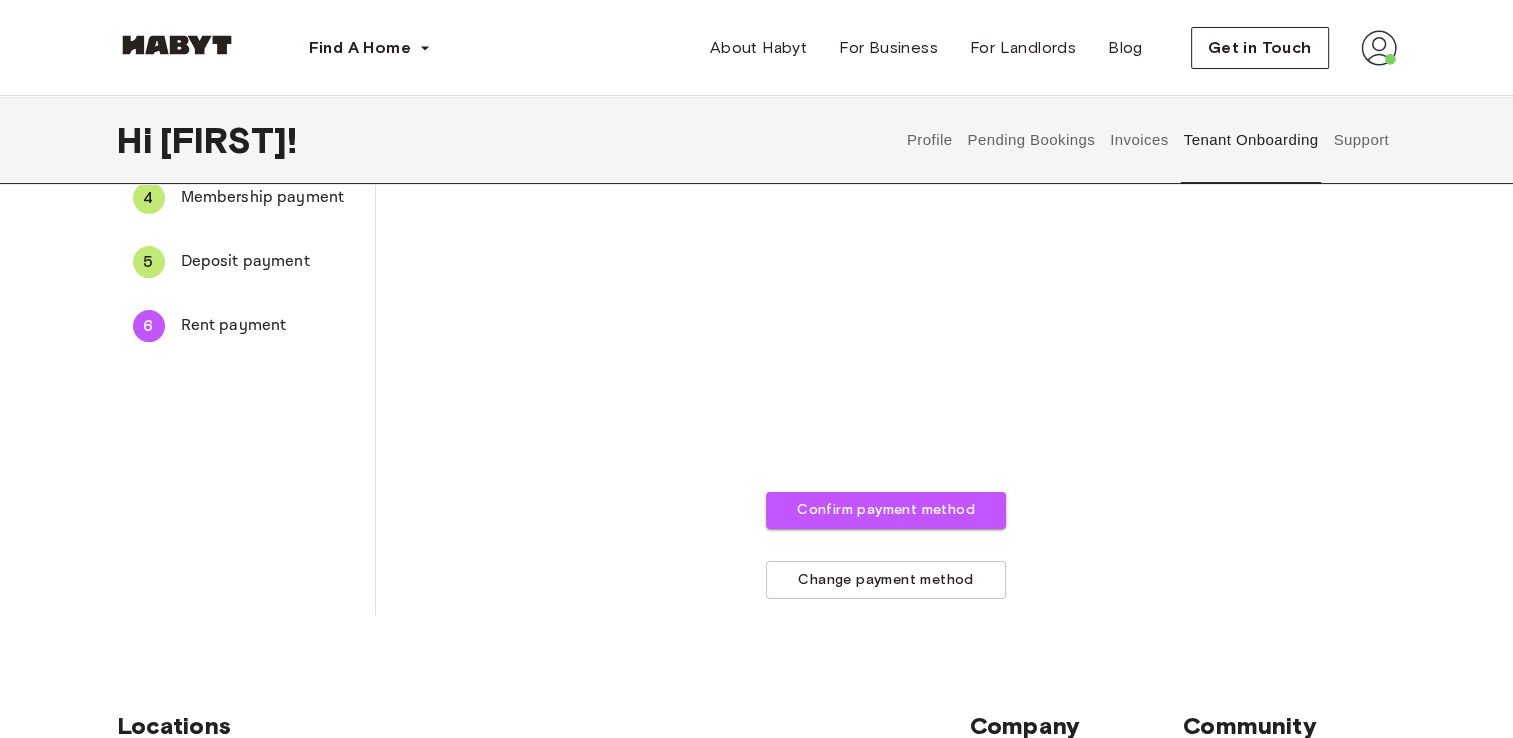 scroll, scrollTop: 308, scrollLeft: 0, axis: vertical 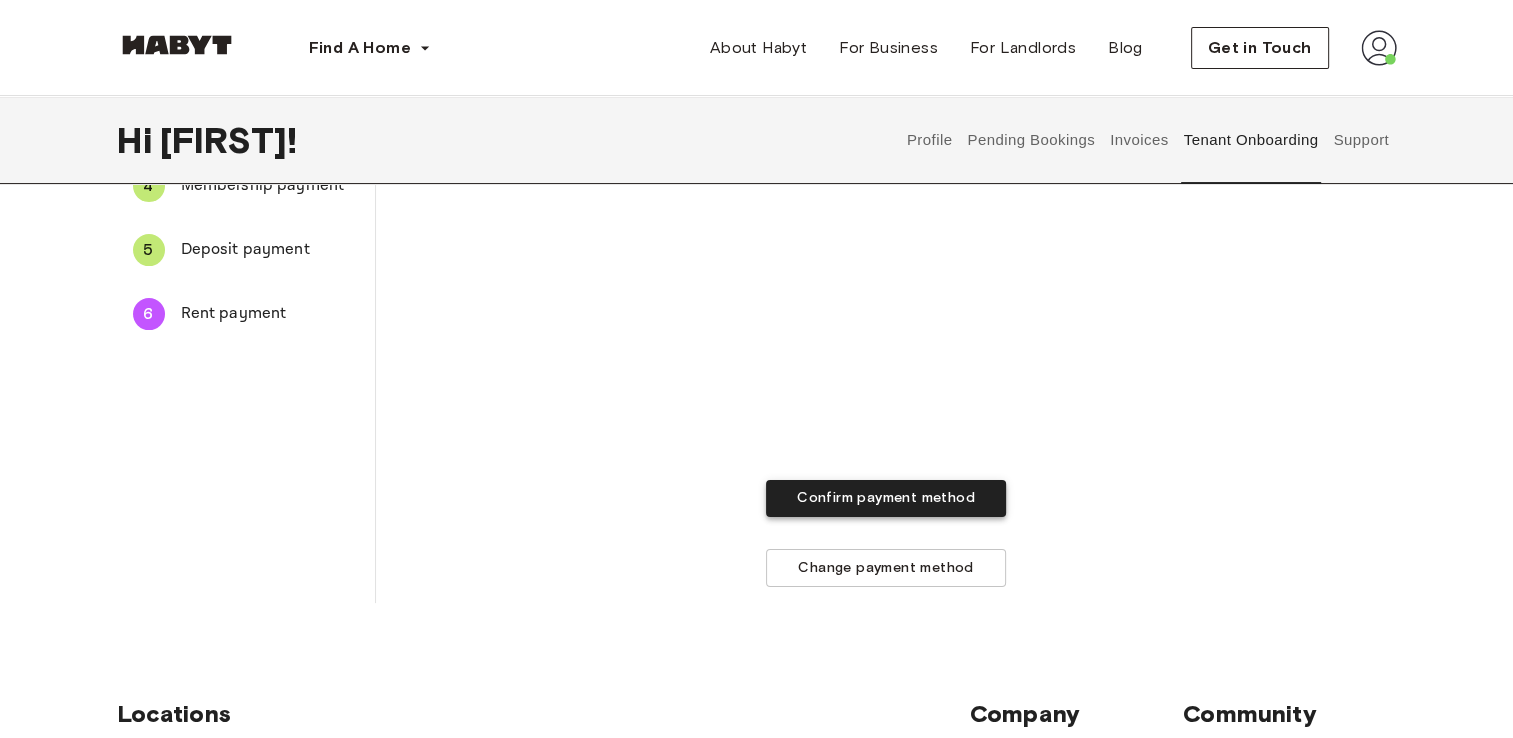 click on "Confirm payment method" at bounding box center (886, 498) 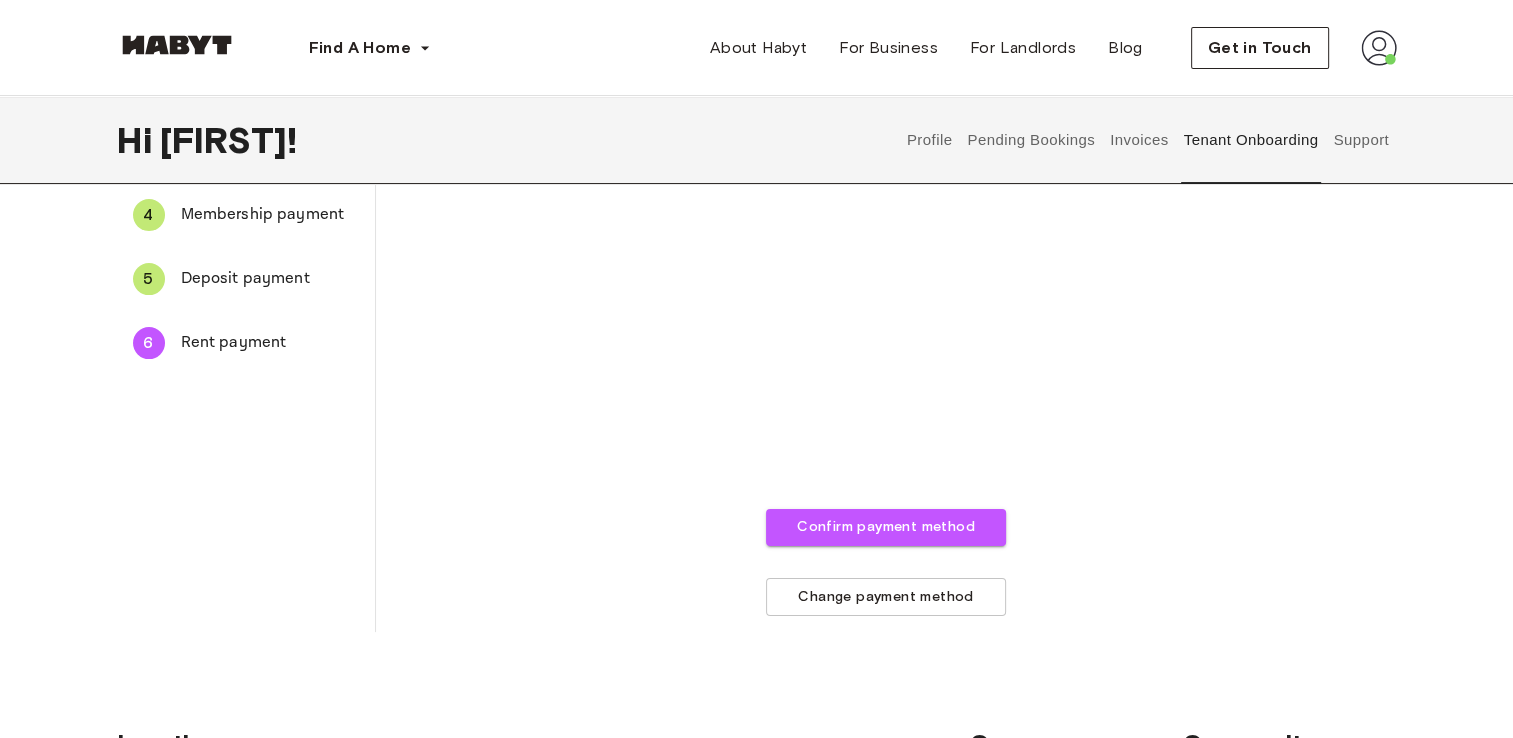 scroll, scrollTop: 280, scrollLeft: 0, axis: vertical 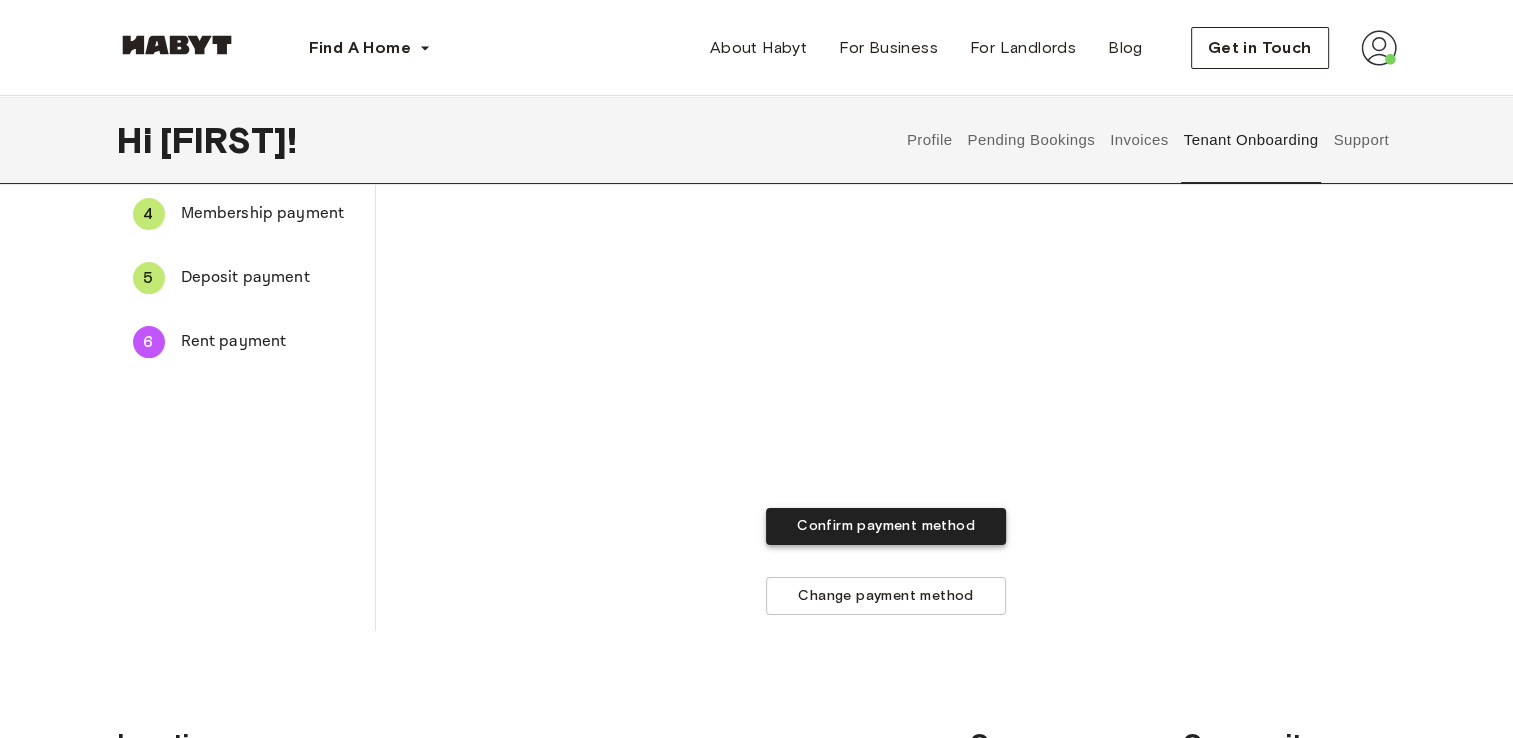 click on "Confirm payment method" at bounding box center [886, 526] 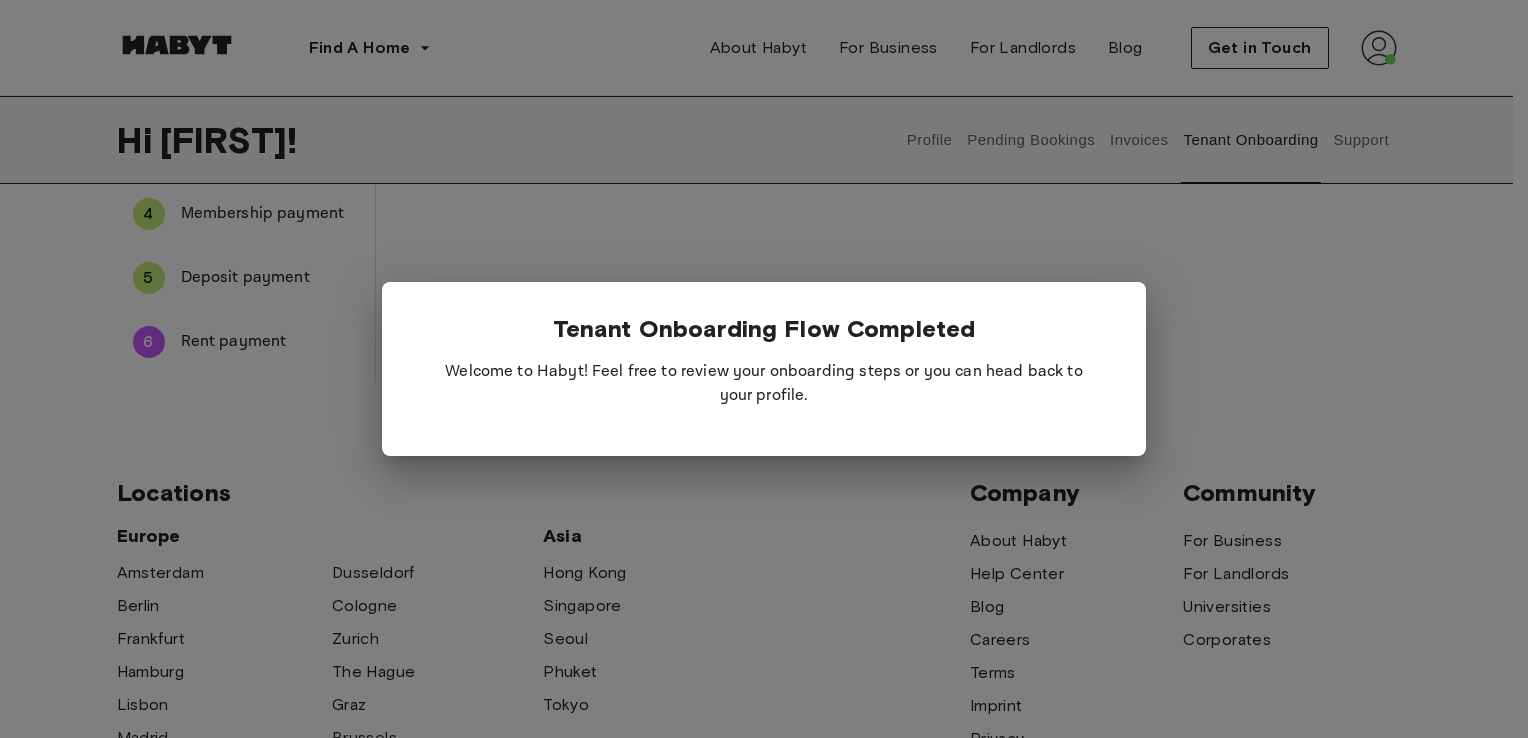 click at bounding box center [764, 369] 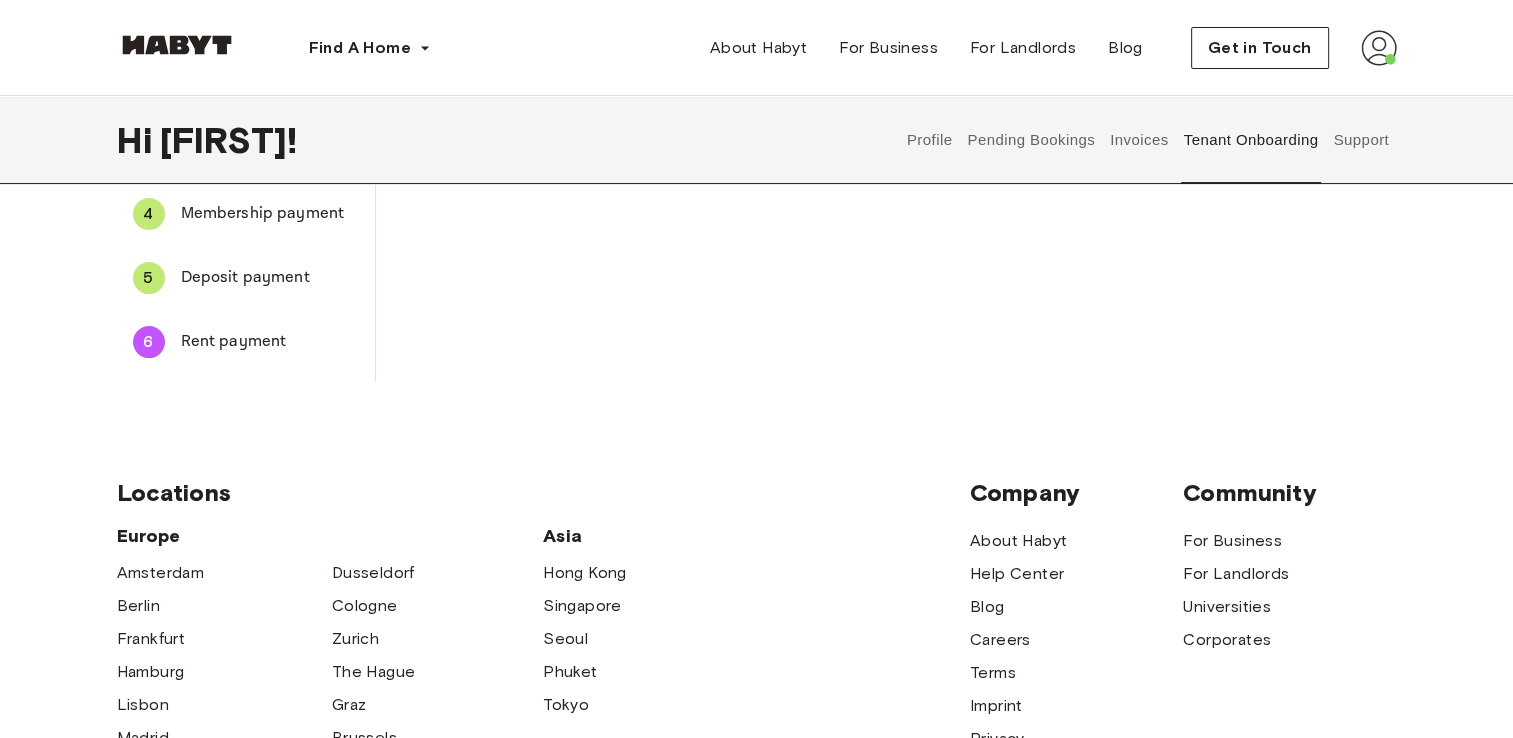 scroll, scrollTop: 0, scrollLeft: 0, axis: both 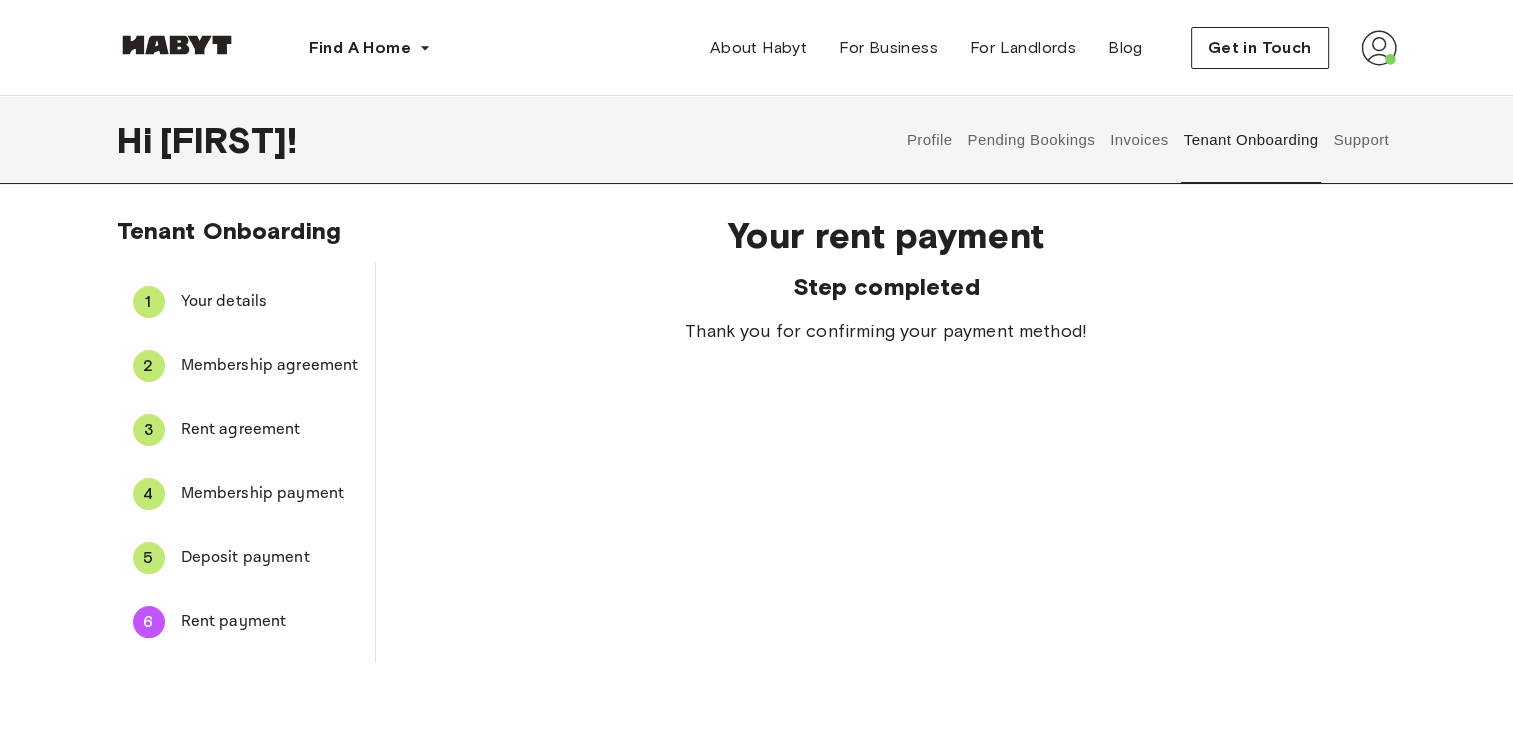 click on "Pending Bookings" at bounding box center (1031, 140) 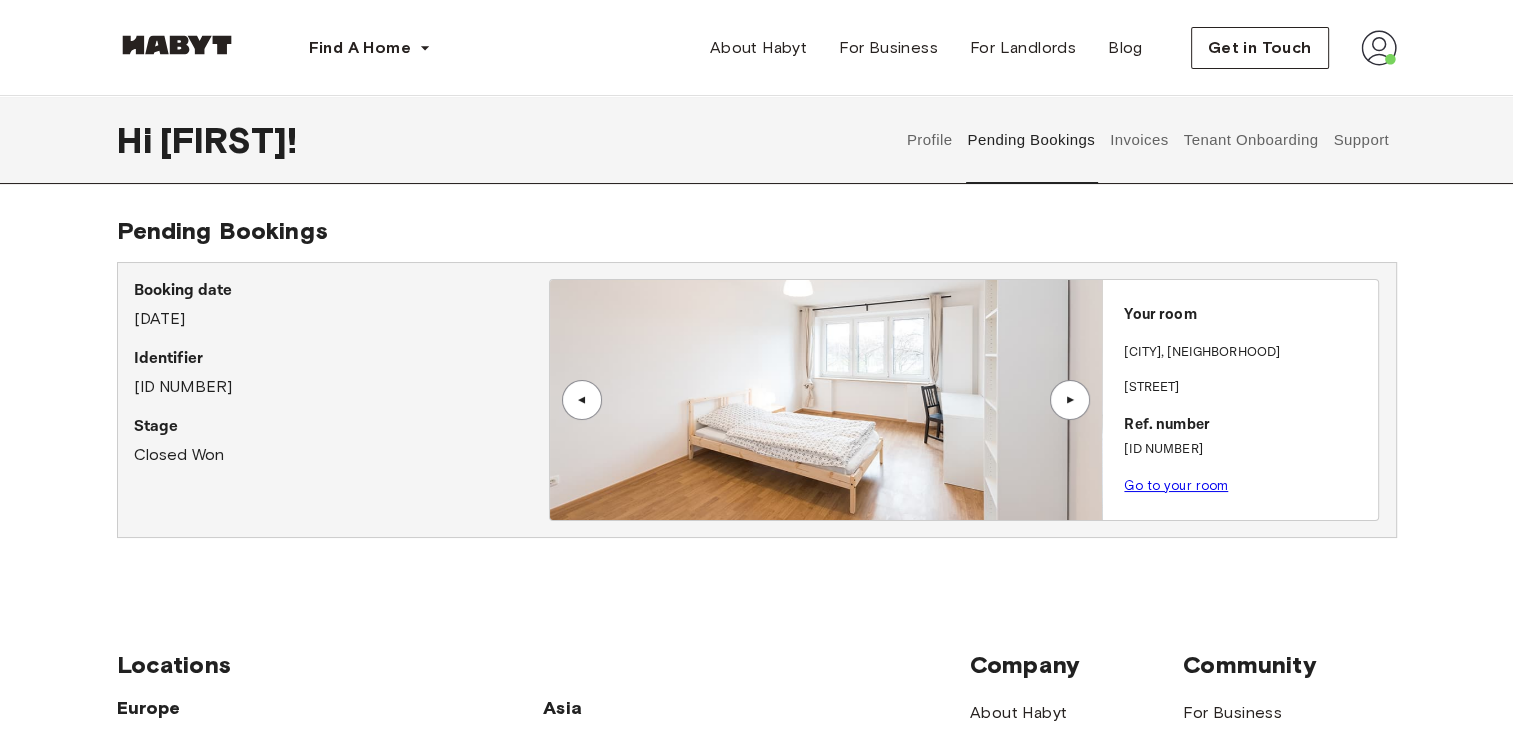 click on "▲" at bounding box center (1070, 400) 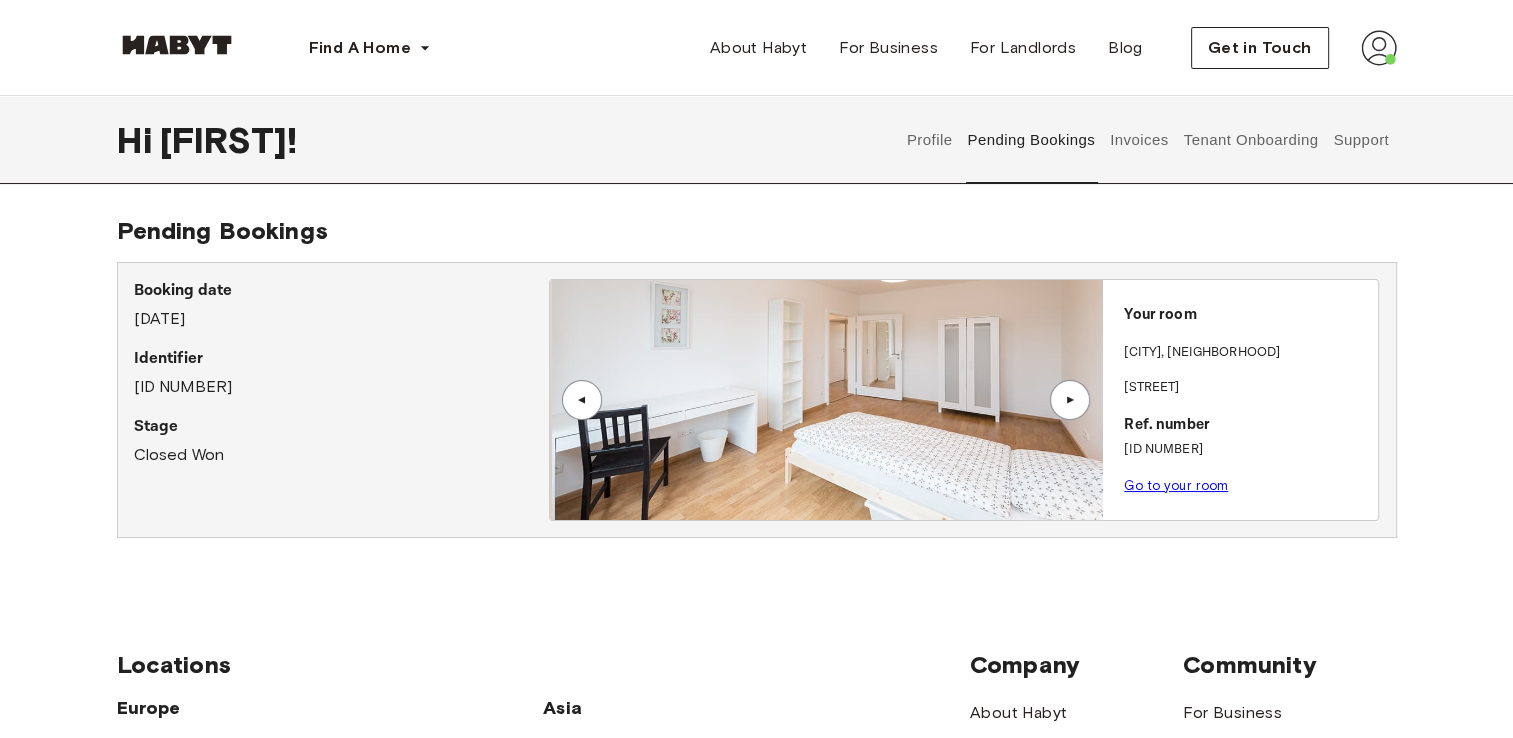 click on "▲" at bounding box center (1070, 400) 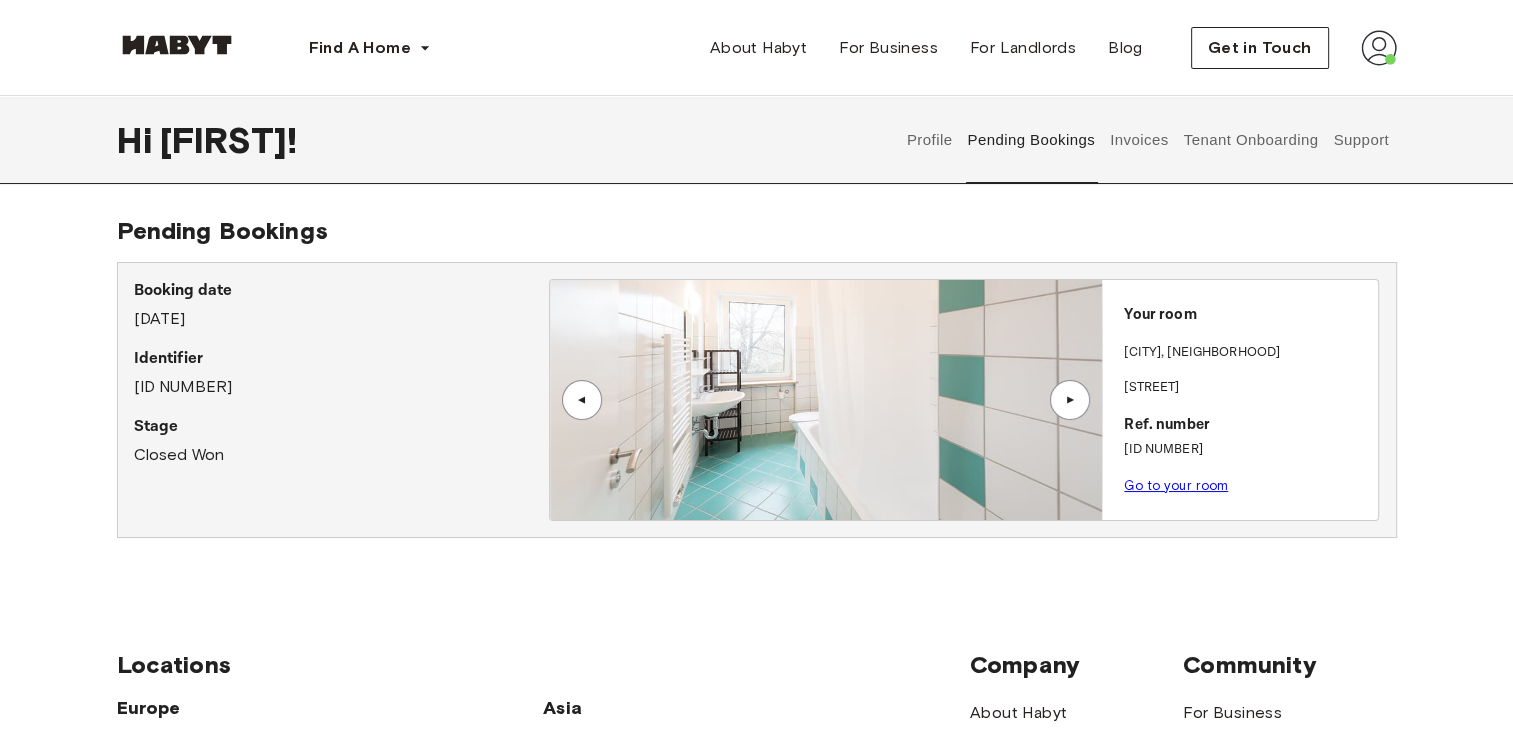 click on "▲" at bounding box center [582, 400] 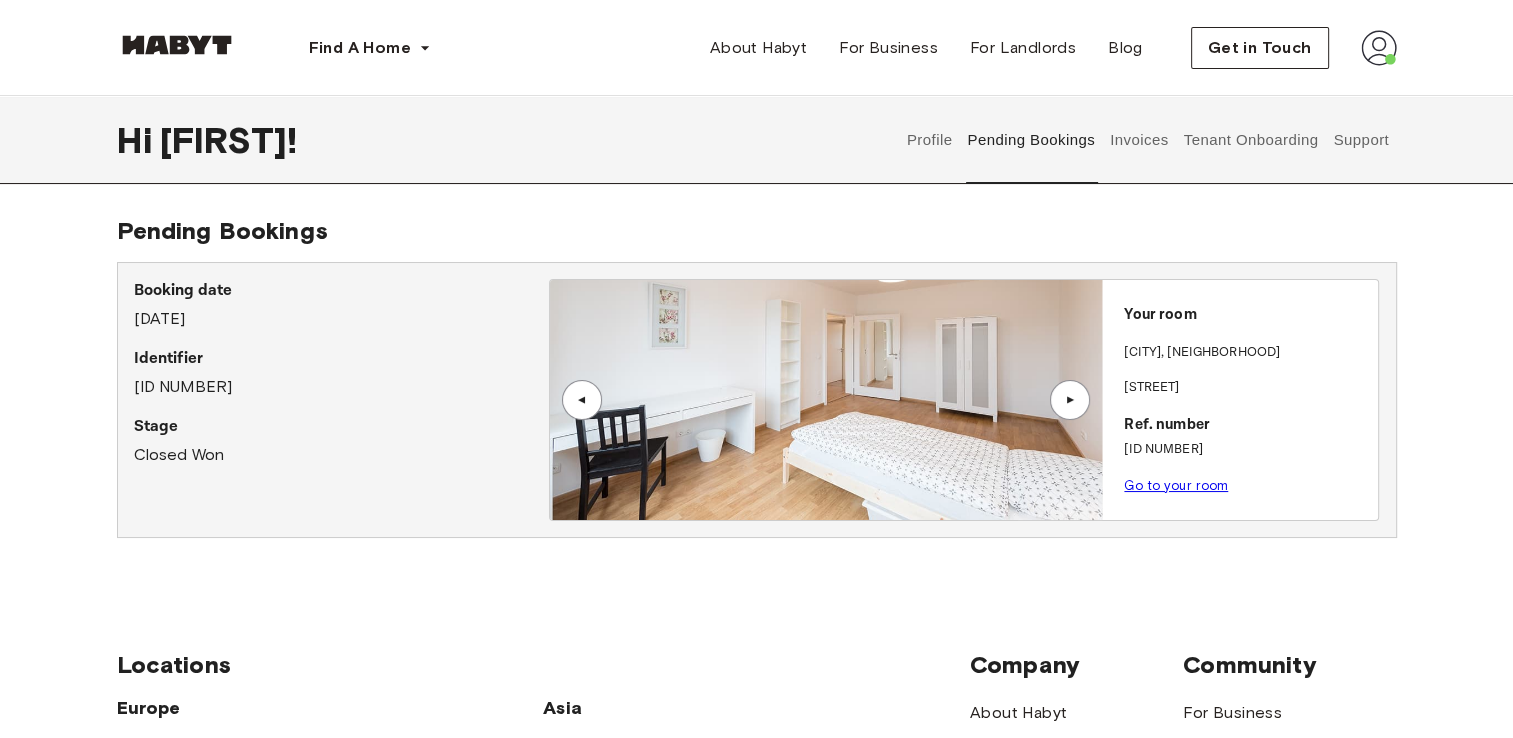 click on "▲" at bounding box center (582, 400) 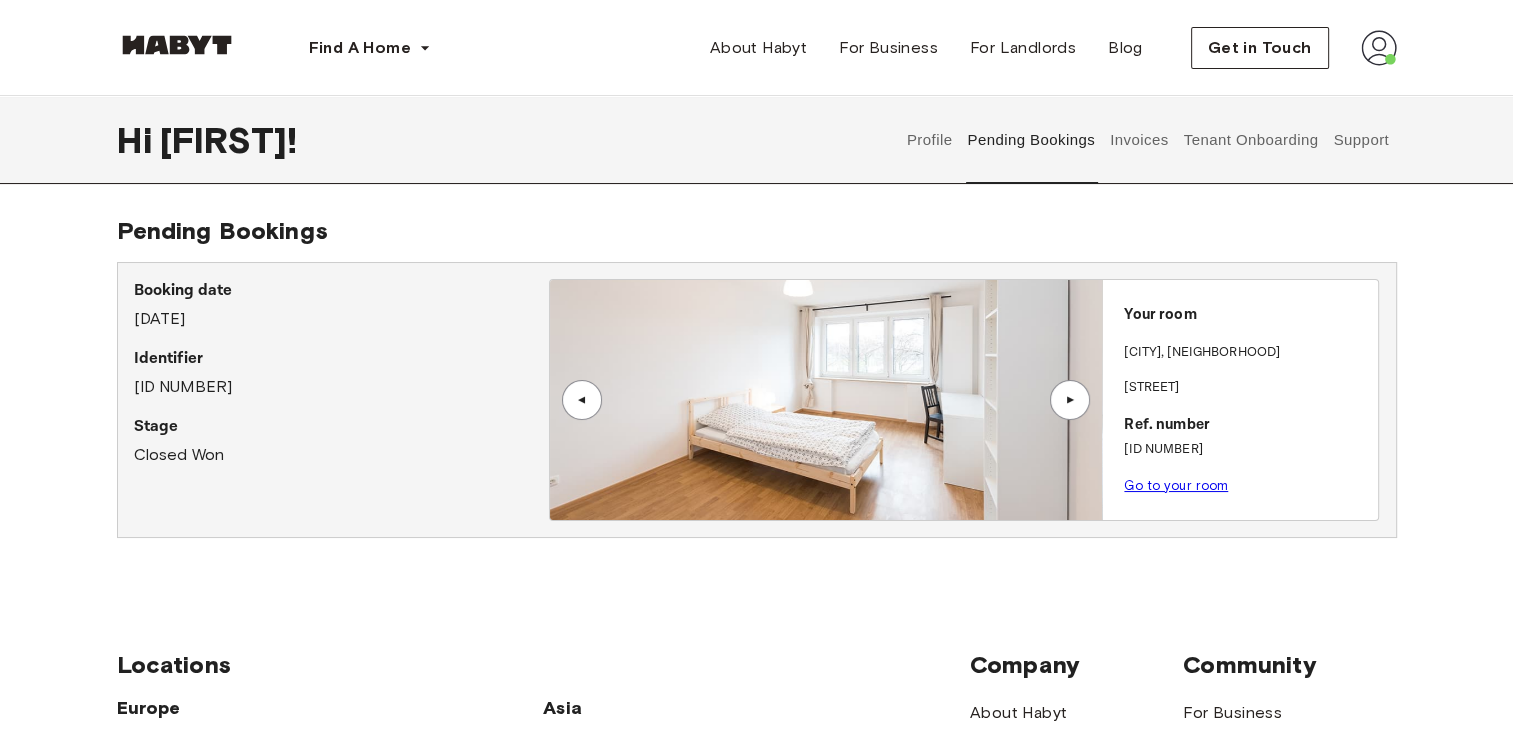 click on "▲" at bounding box center [582, 400] 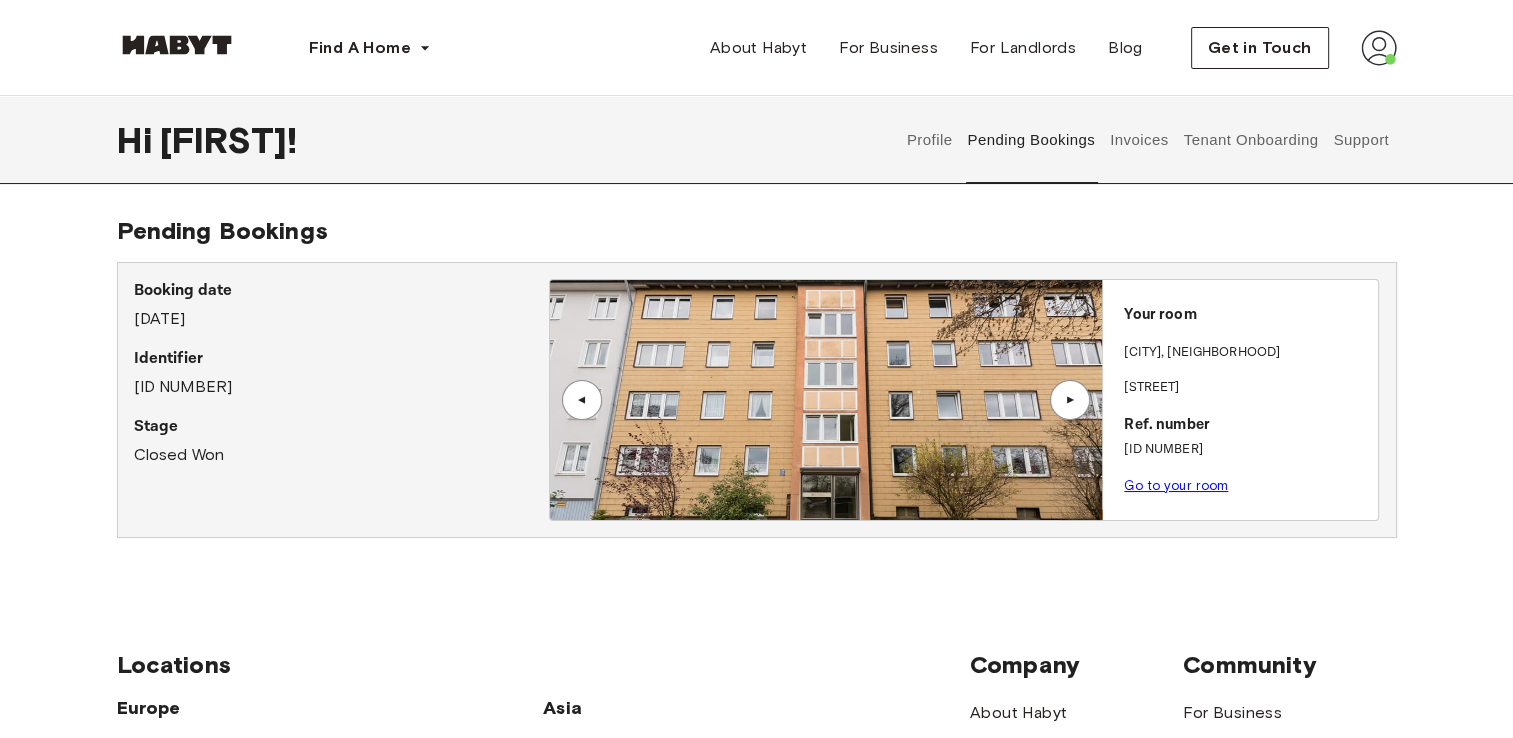 click on "▲" at bounding box center (582, 400) 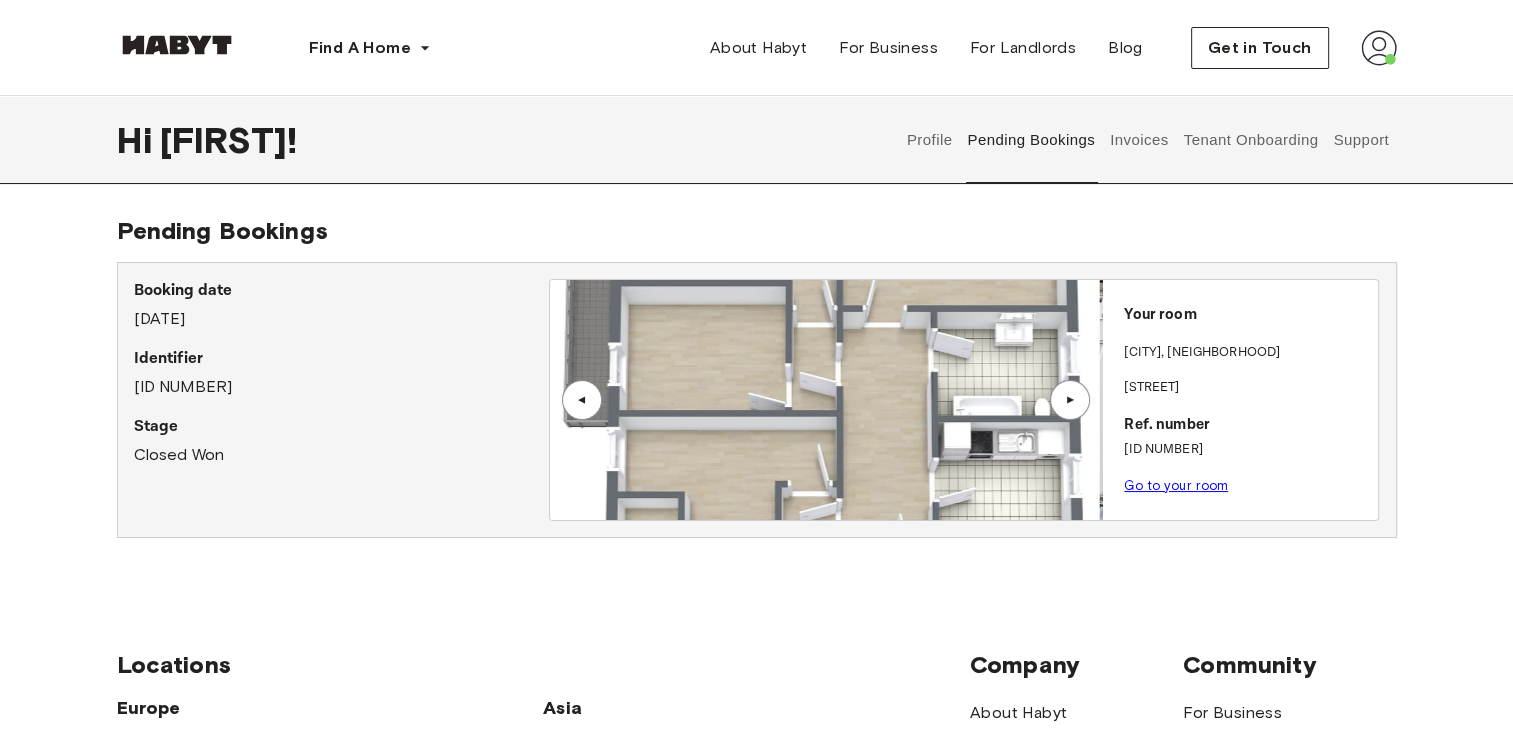 click on "▲" at bounding box center [582, 400] 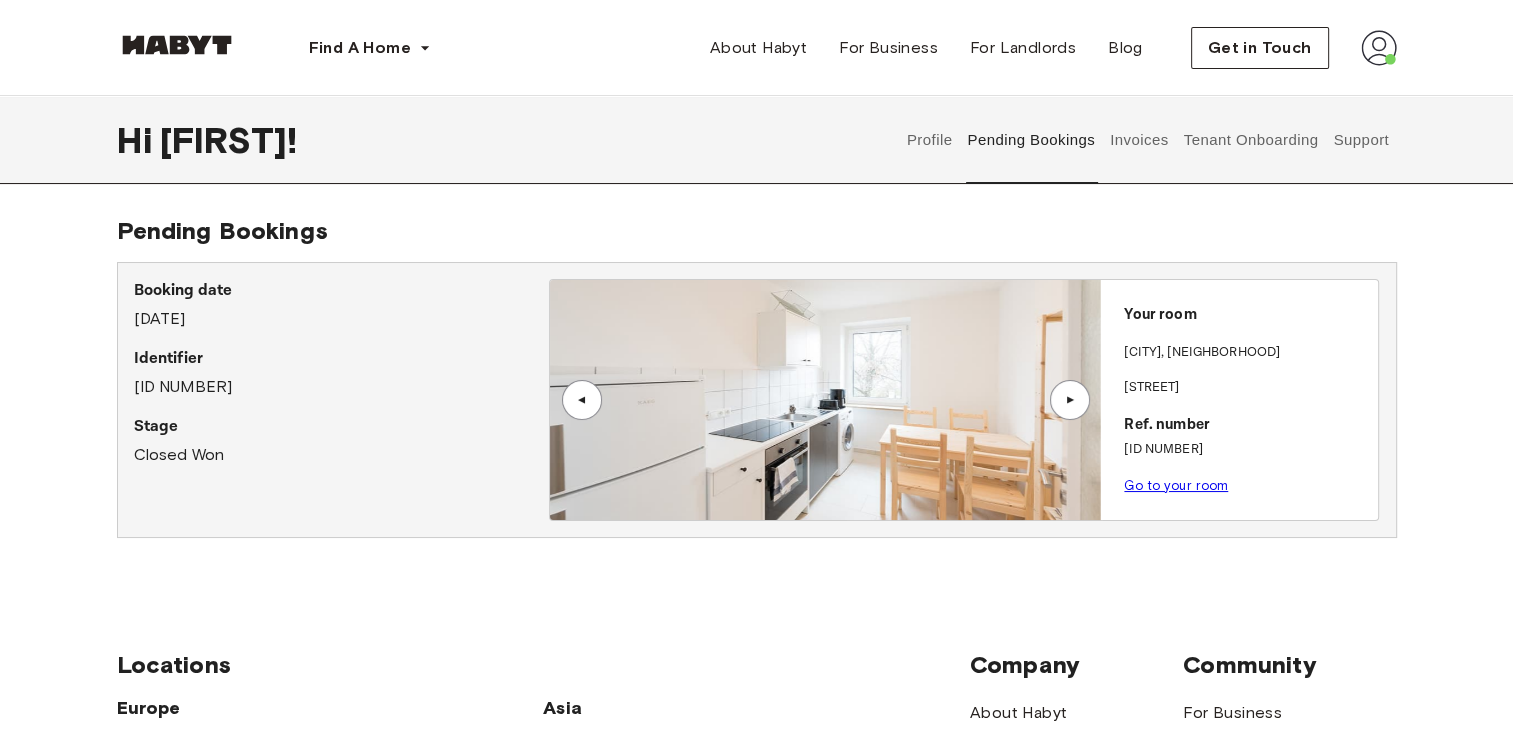 click on "▲" at bounding box center (1070, 400) 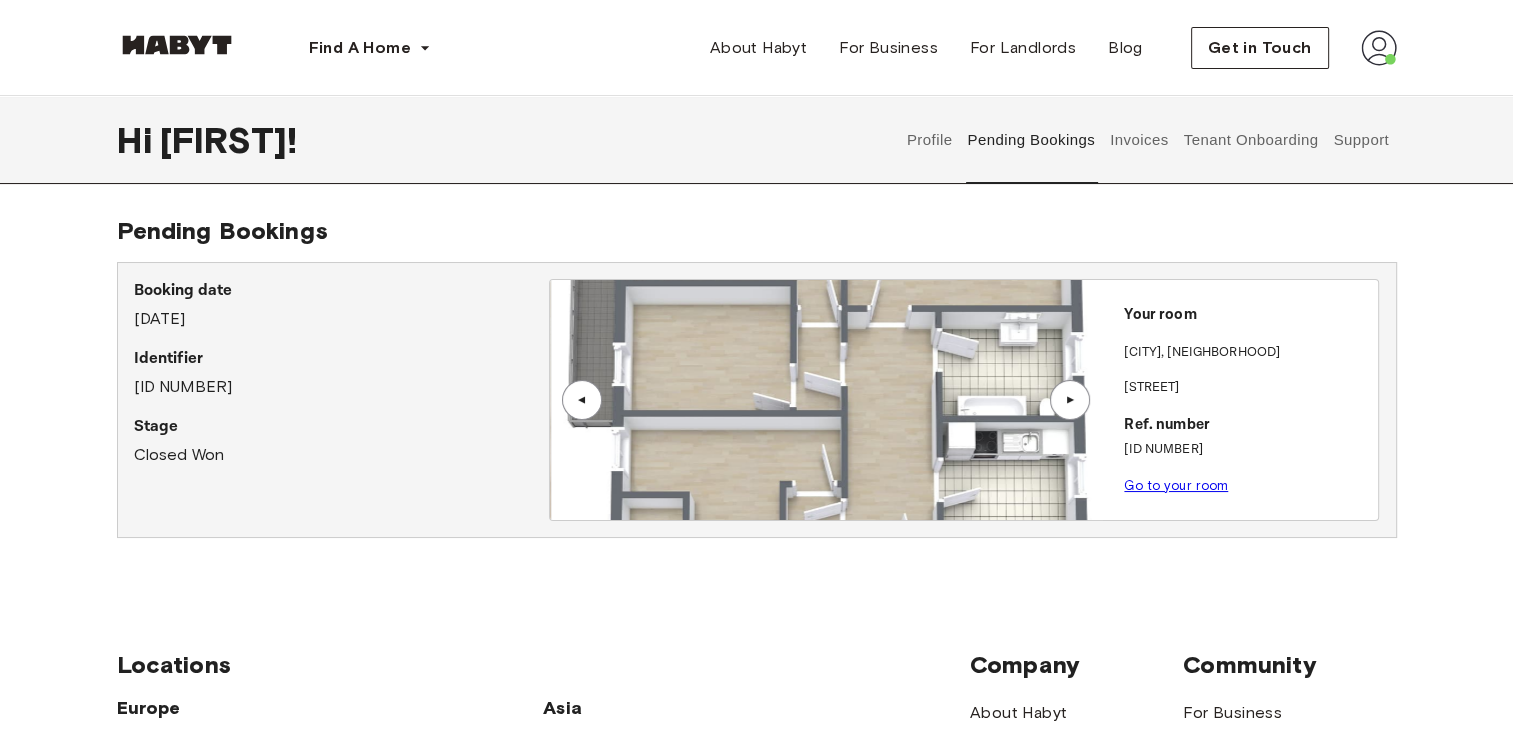 click at bounding box center (828, 400) 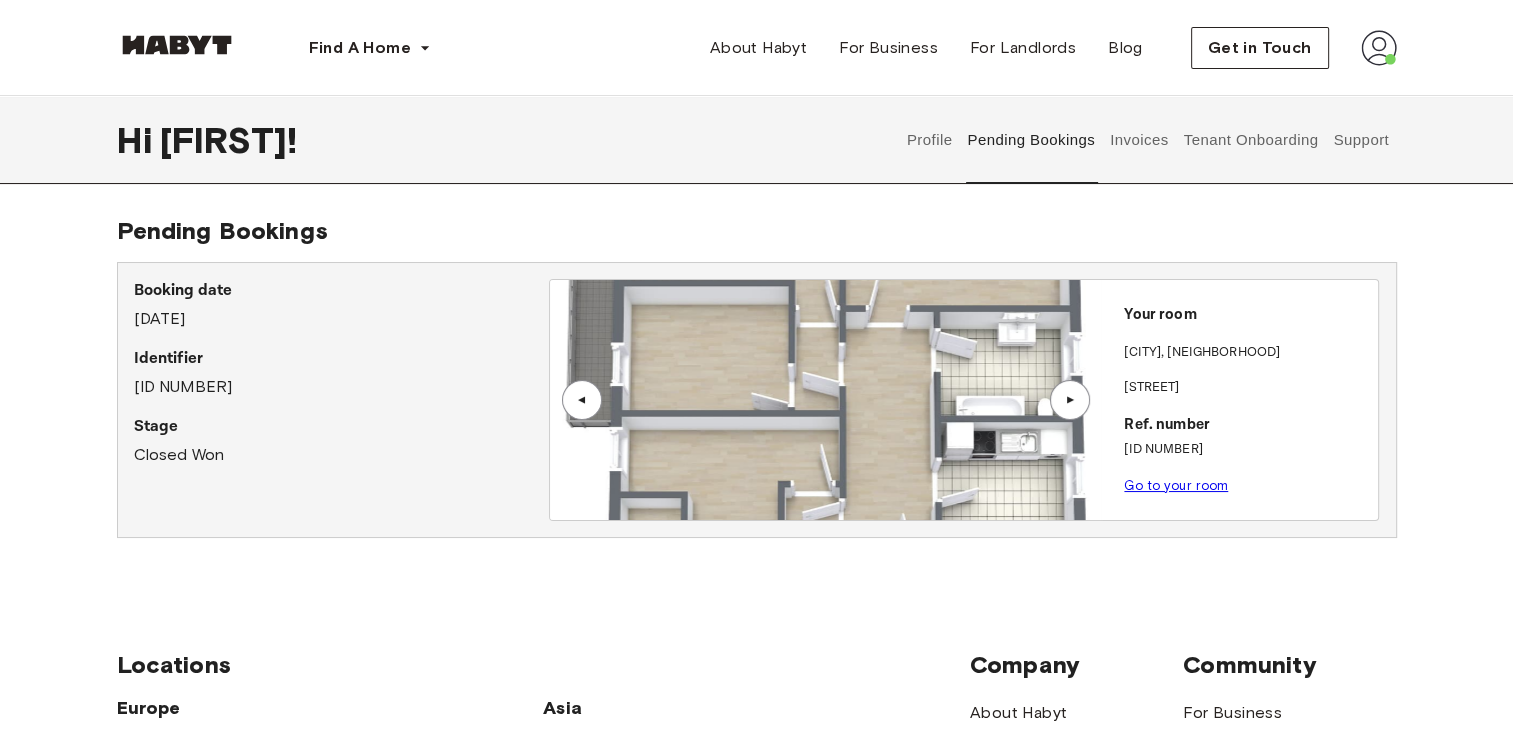 click at bounding box center [826, 400] 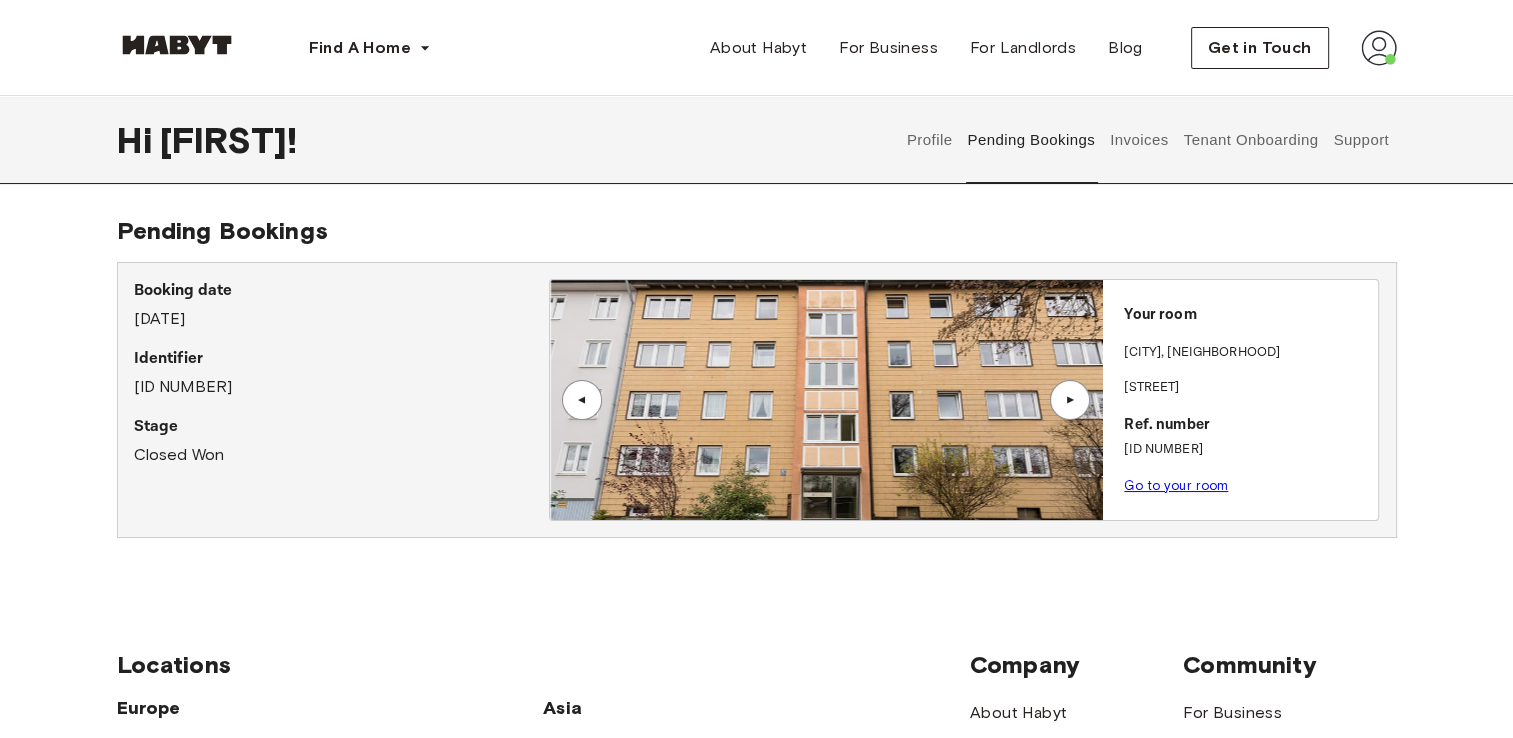 click on "▲" at bounding box center (1070, 400) 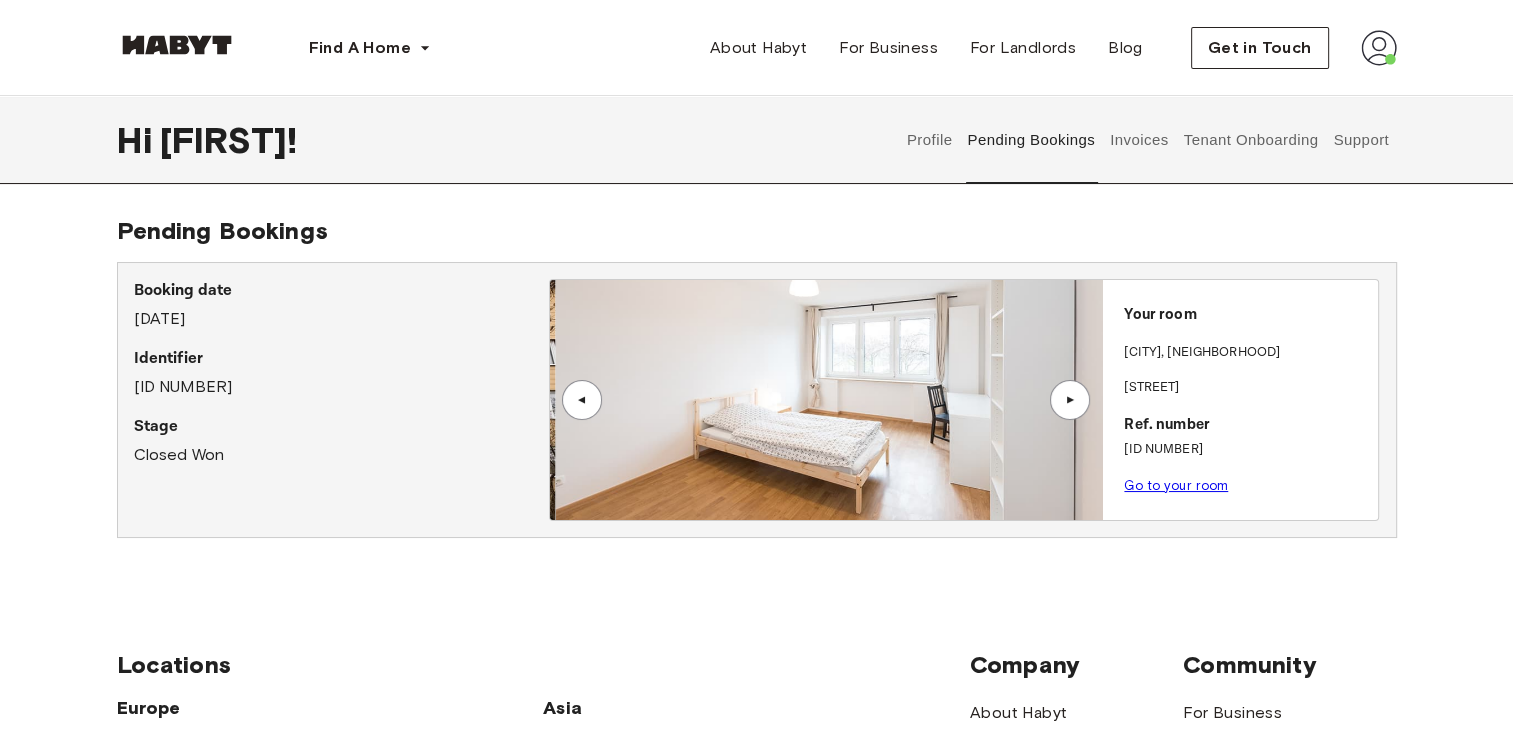 click on "▲" at bounding box center (1070, 400) 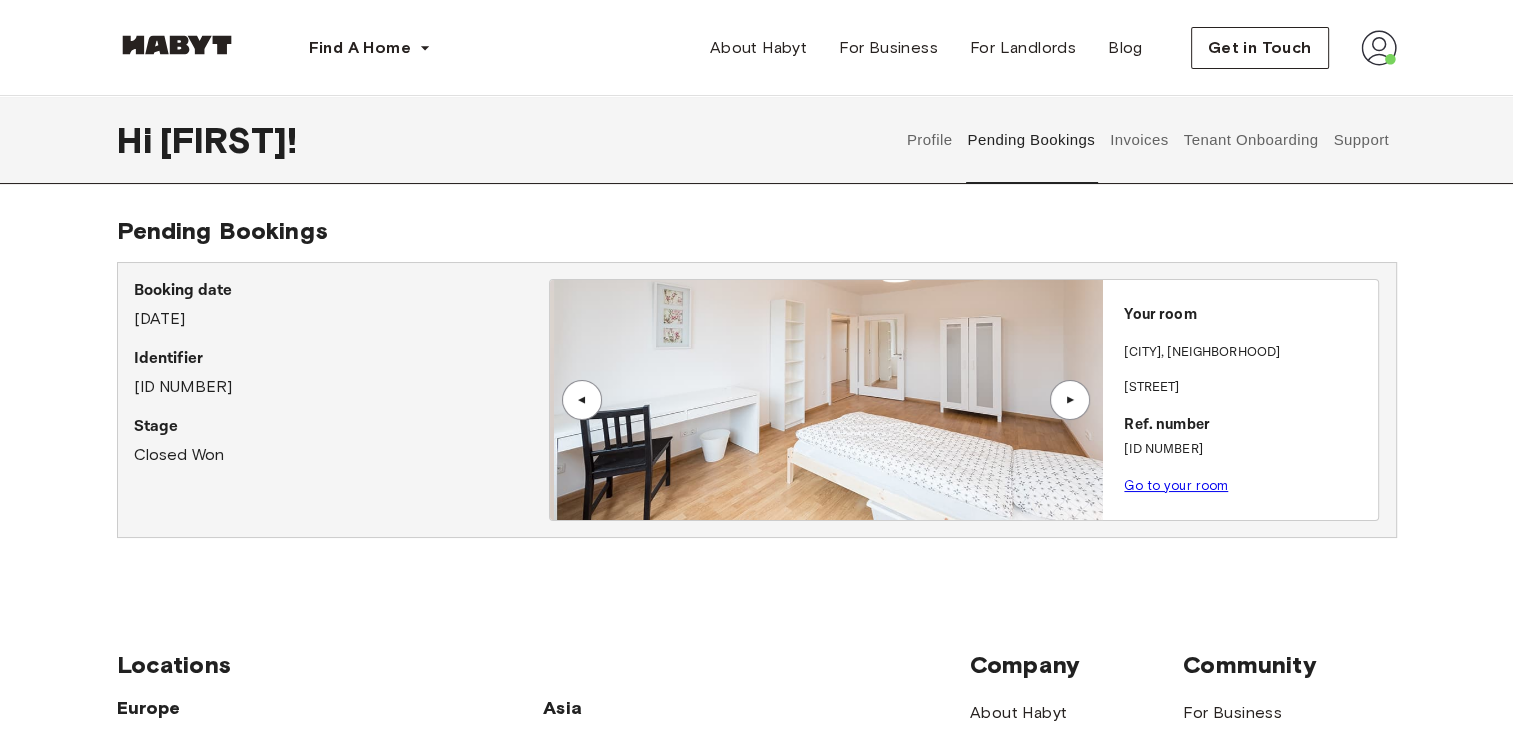 click on "▲" at bounding box center (1070, 400) 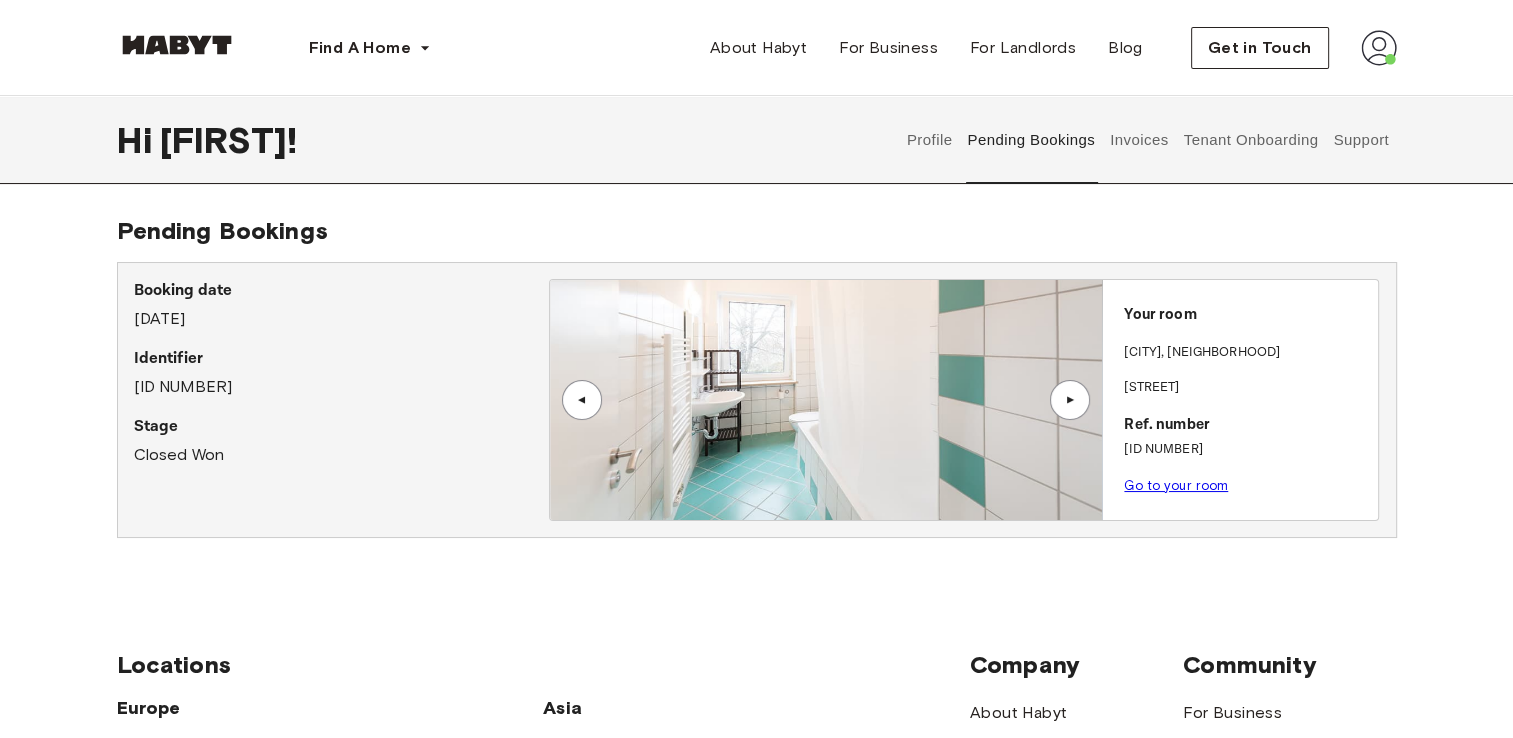 click on "Profile" at bounding box center (929, 140) 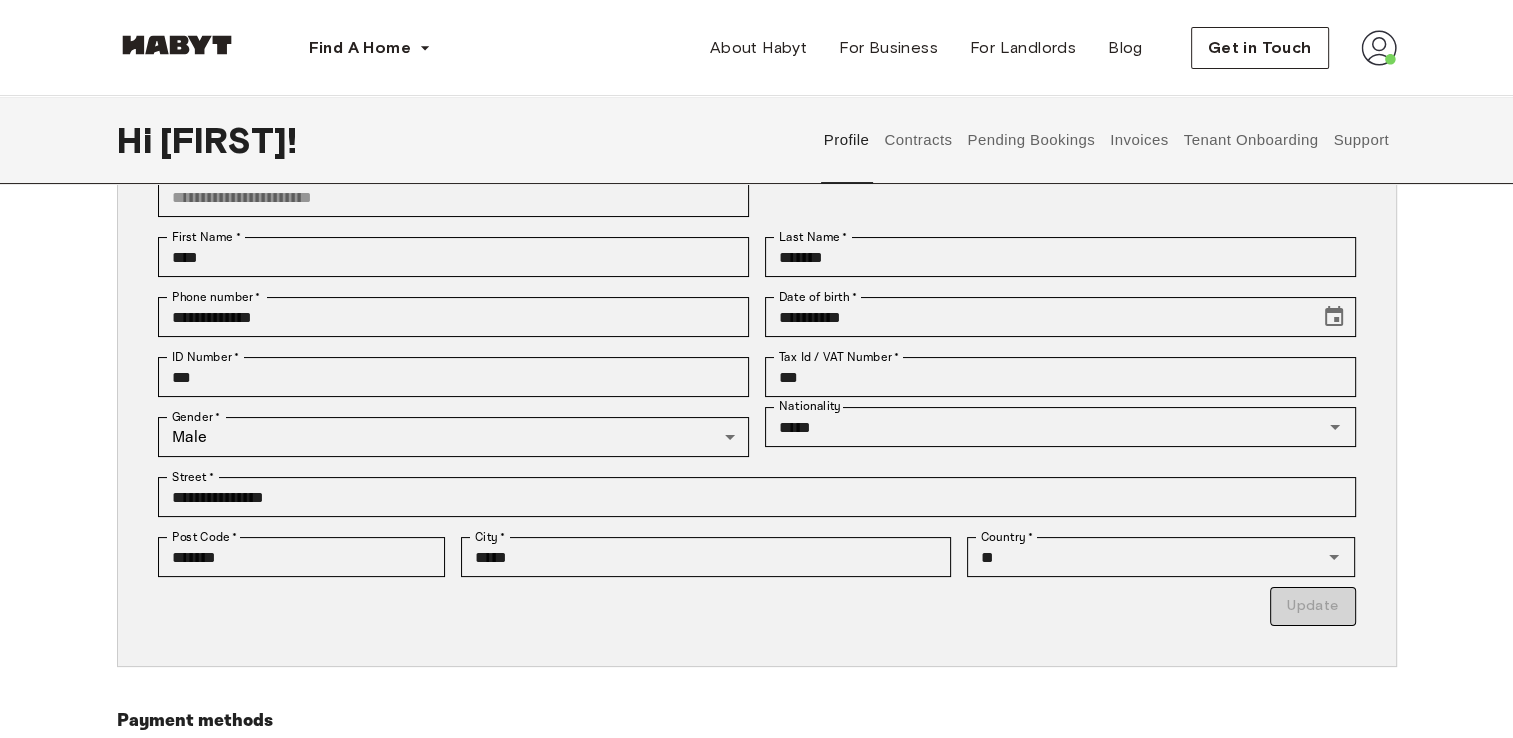 scroll, scrollTop: 0, scrollLeft: 0, axis: both 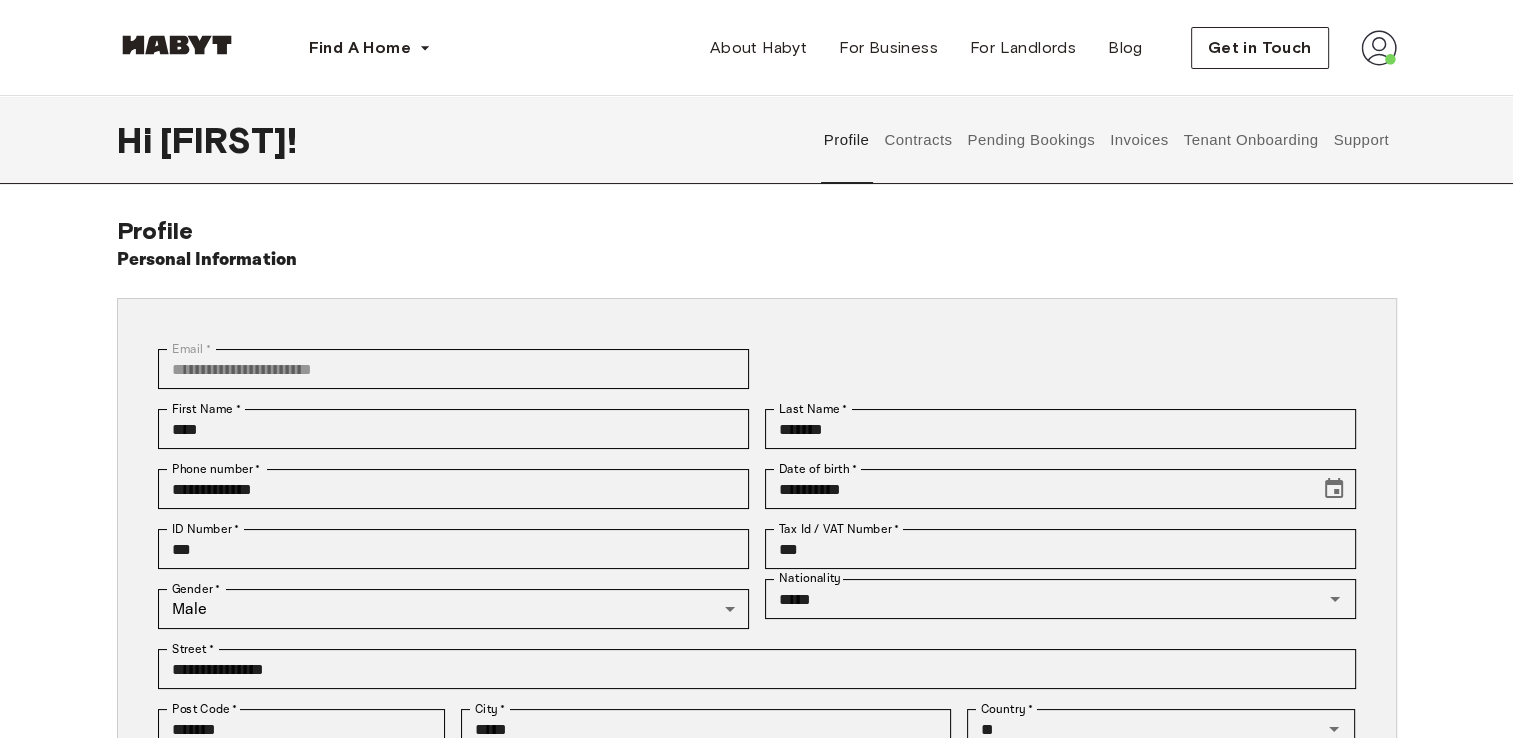 click at bounding box center (1379, 48) 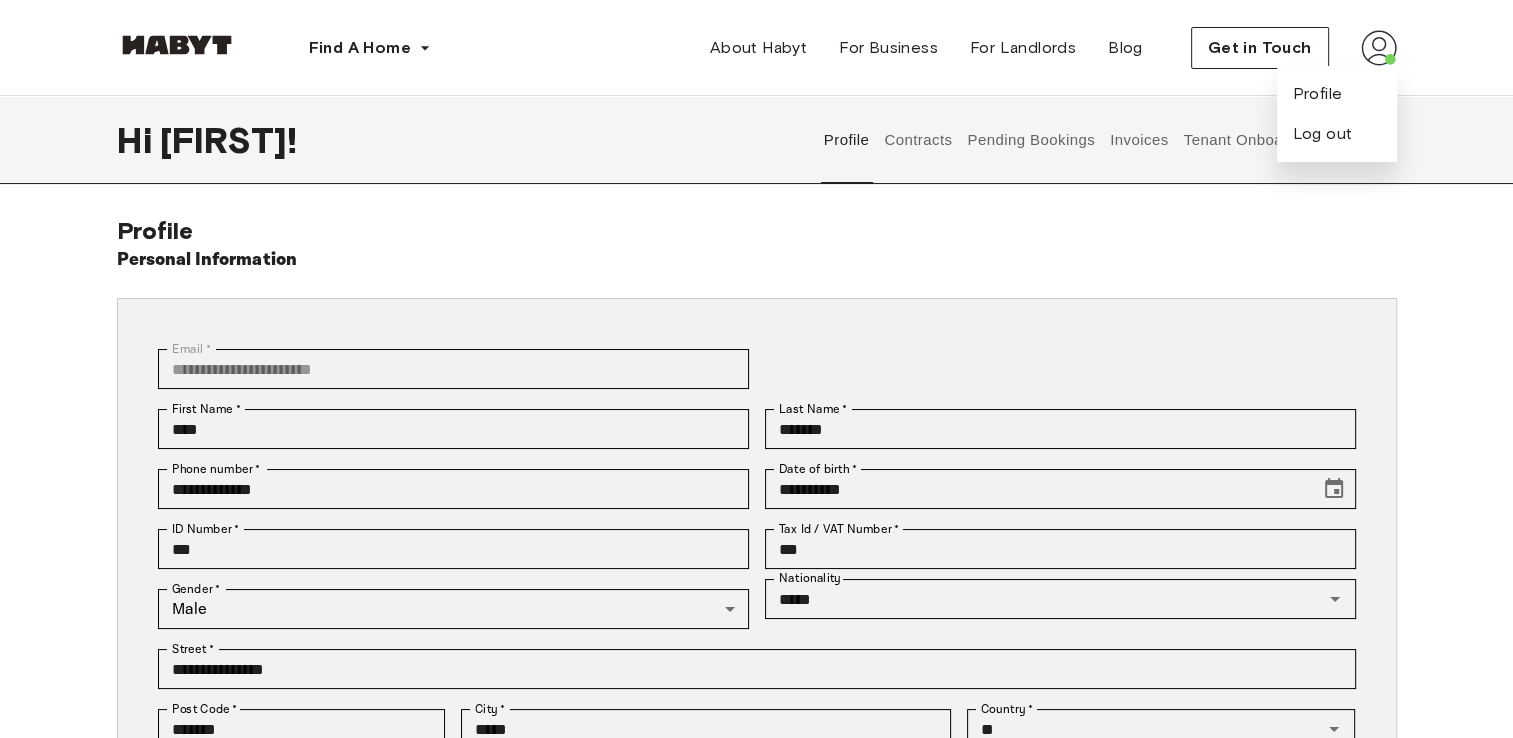 click on "Find A Home Europe Amsterdam Berlin Frankfurt Hamburg Lisbon Madrid Milan Modena Paris Turin Munich Rotterdam Stuttgart Dusseldorf Cologne Zurich The Hague Graz Brussels Leipzig Asia Hong Kong Singapore Seoul Phuket Tokyo About Habyt For Business For Landlords Blog Get in Touch Profile Log out" at bounding box center [757, 48] 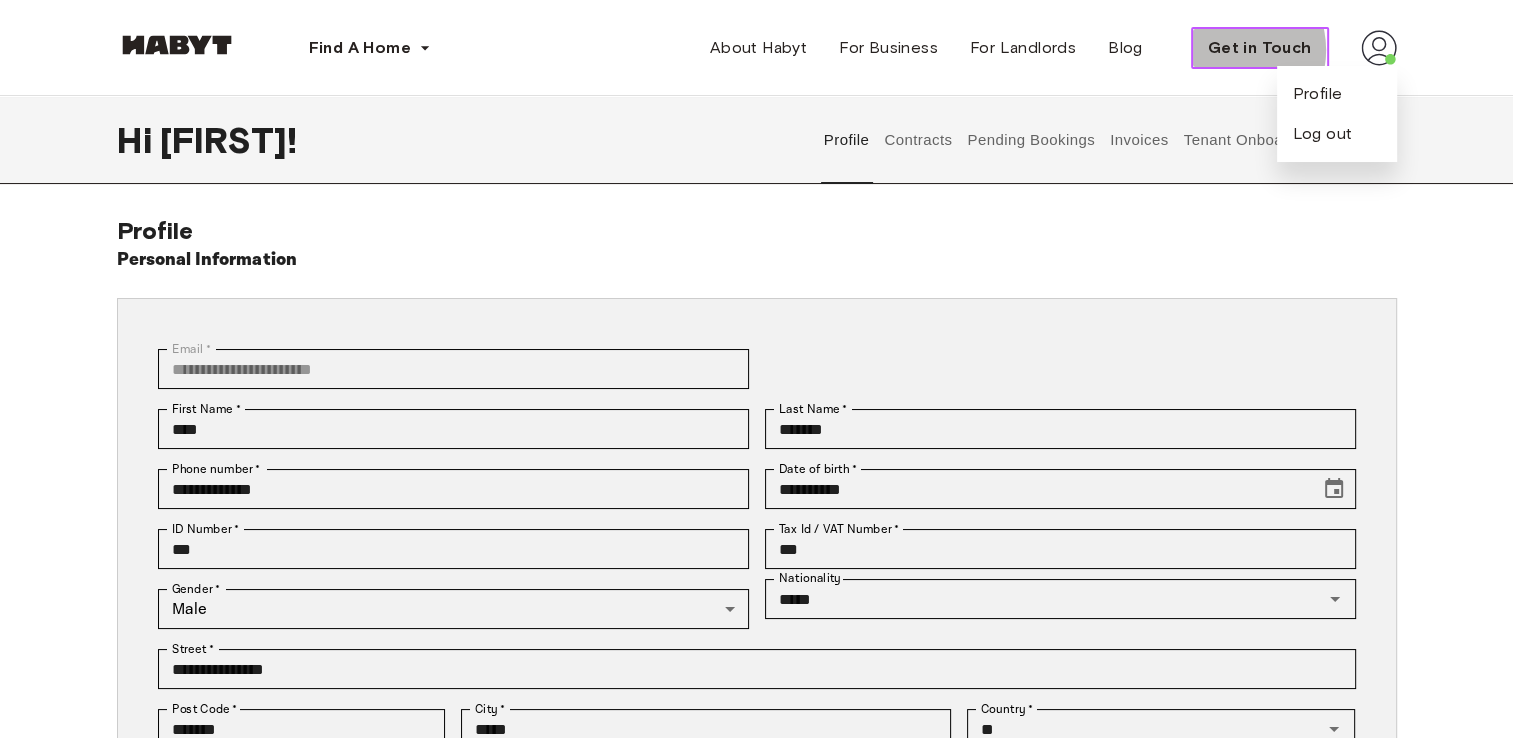click on "Get in Touch" at bounding box center (1260, 48) 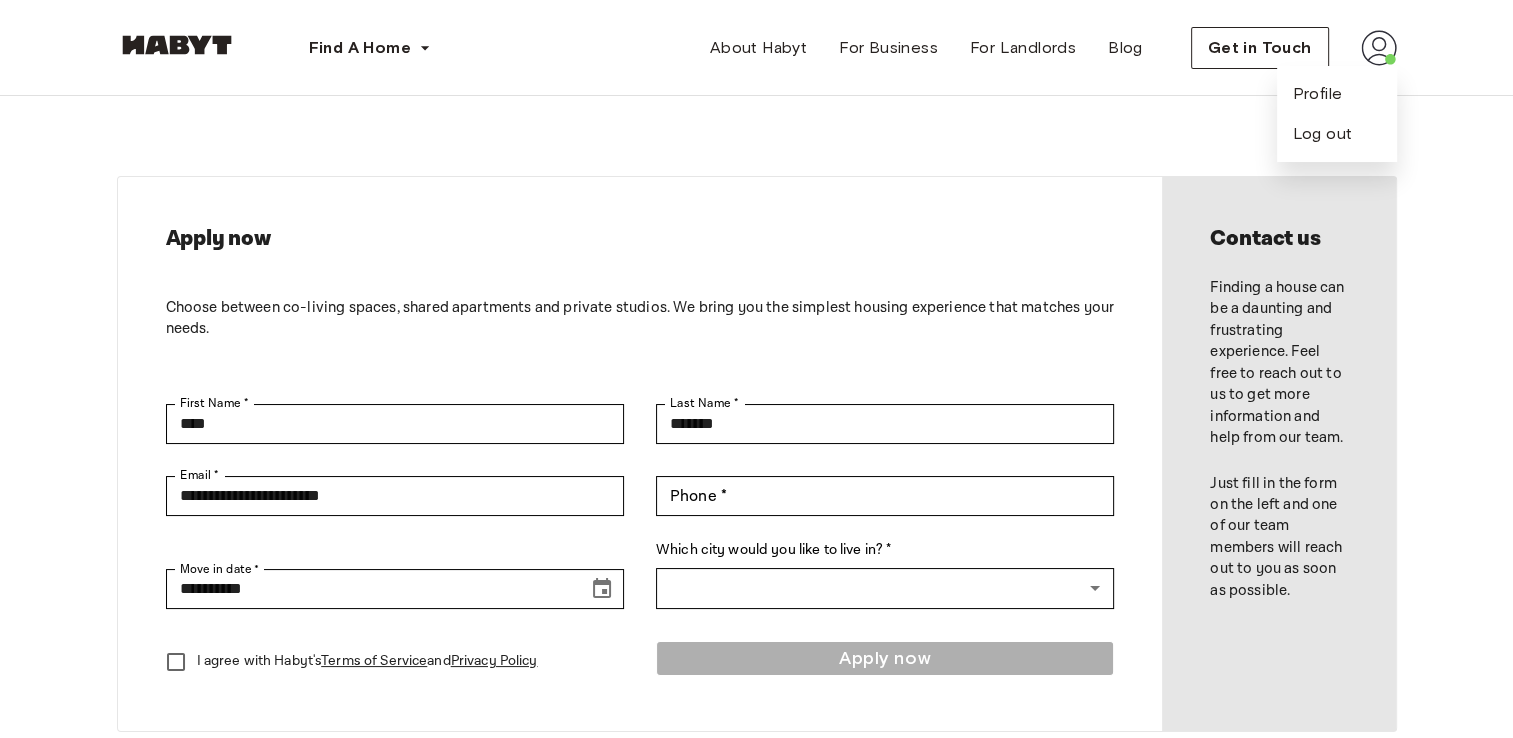 click on "Apply now Choose between co-living spaces, shared apartments and private studios. We bring you the simplest housing experience that matches your needs. First Name * [FIRST] First Name * Last Name * [LAST] Last Name * Email * [EMAIL] Email * Phone * [PHONE] Phone * Move in date   * [DATE] Move in date   * Which city would you like to live in? * ​ ​ I agree with Habyt's  Terms of Service  and  Privacy Policy Apply now Contact us Finding a house can be a daunting and frustrating experience. Feel free to reach out to us to get more information and help from our team. Just fill in the form on the left and one of our team members will reach out to you as soon as possible." at bounding box center [757, 454] 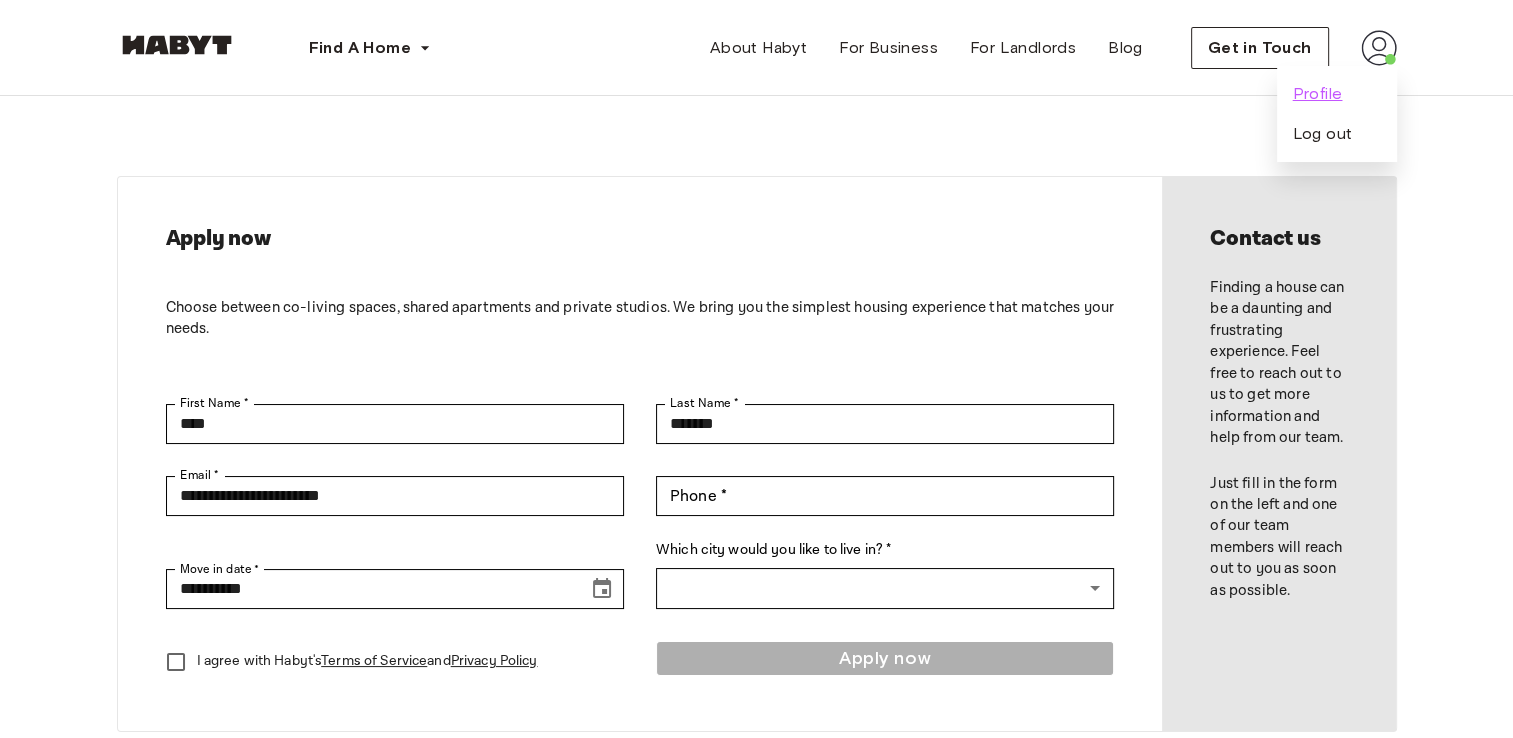 click on "Profile" at bounding box center (1318, 94) 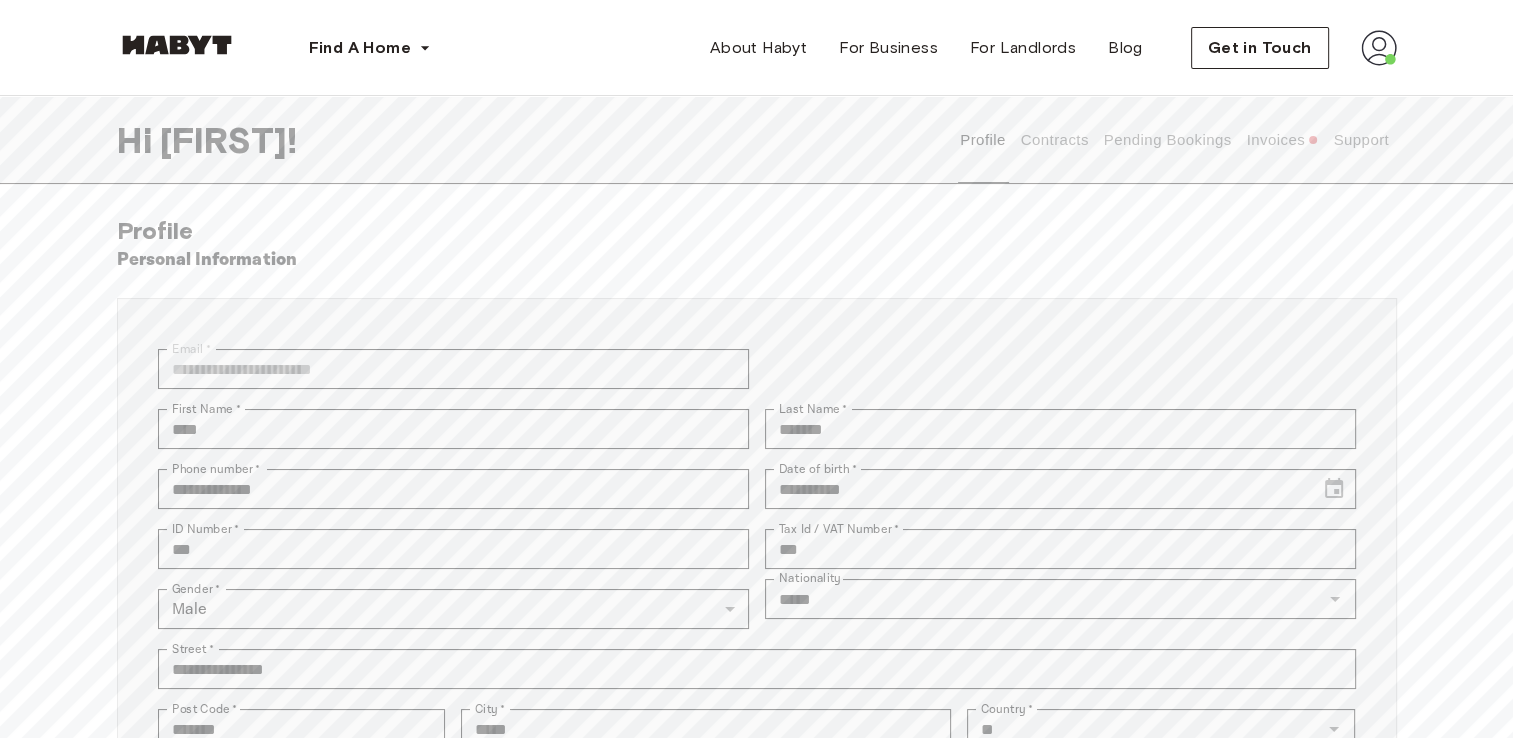 click on "Contracts" at bounding box center (1054, 140) 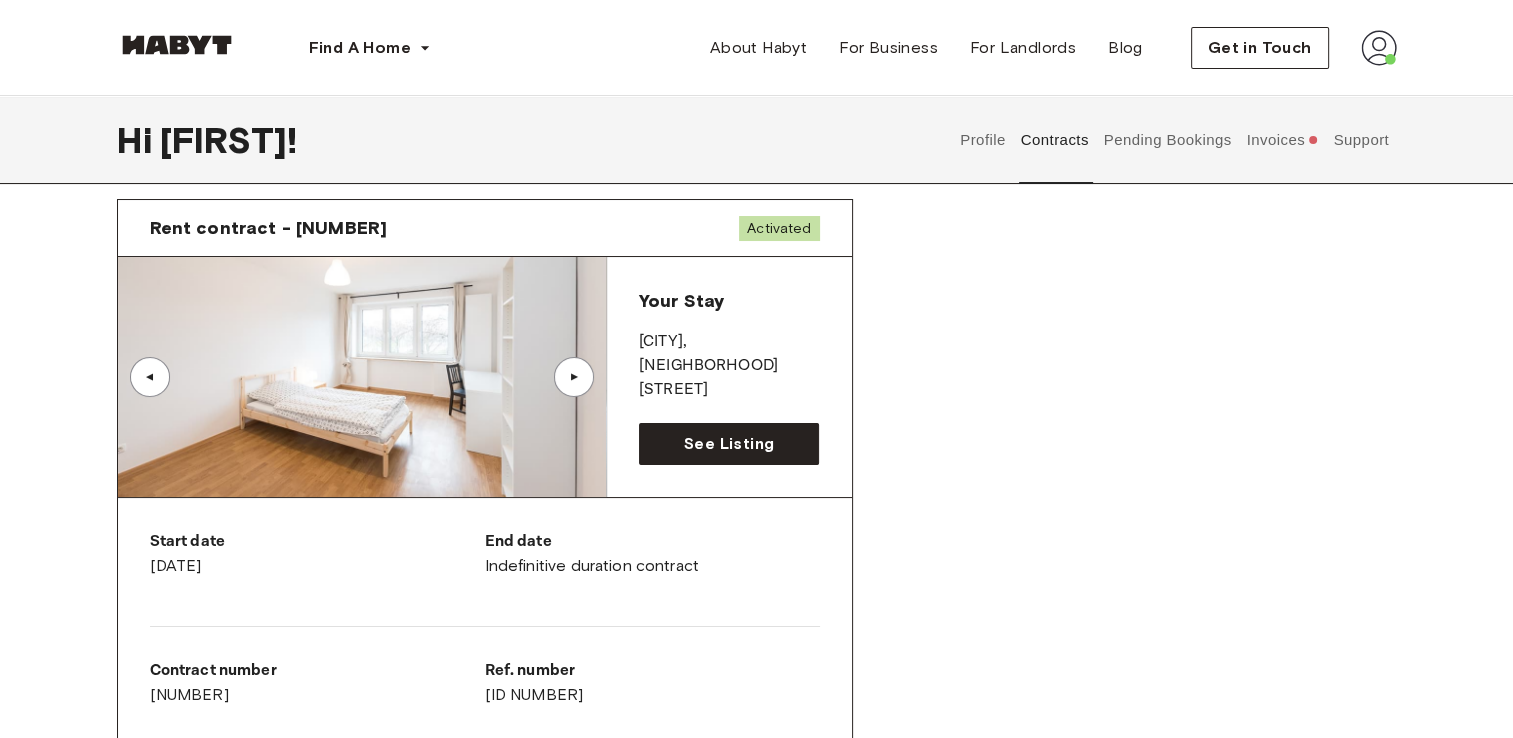 scroll, scrollTop: 64, scrollLeft: 0, axis: vertical 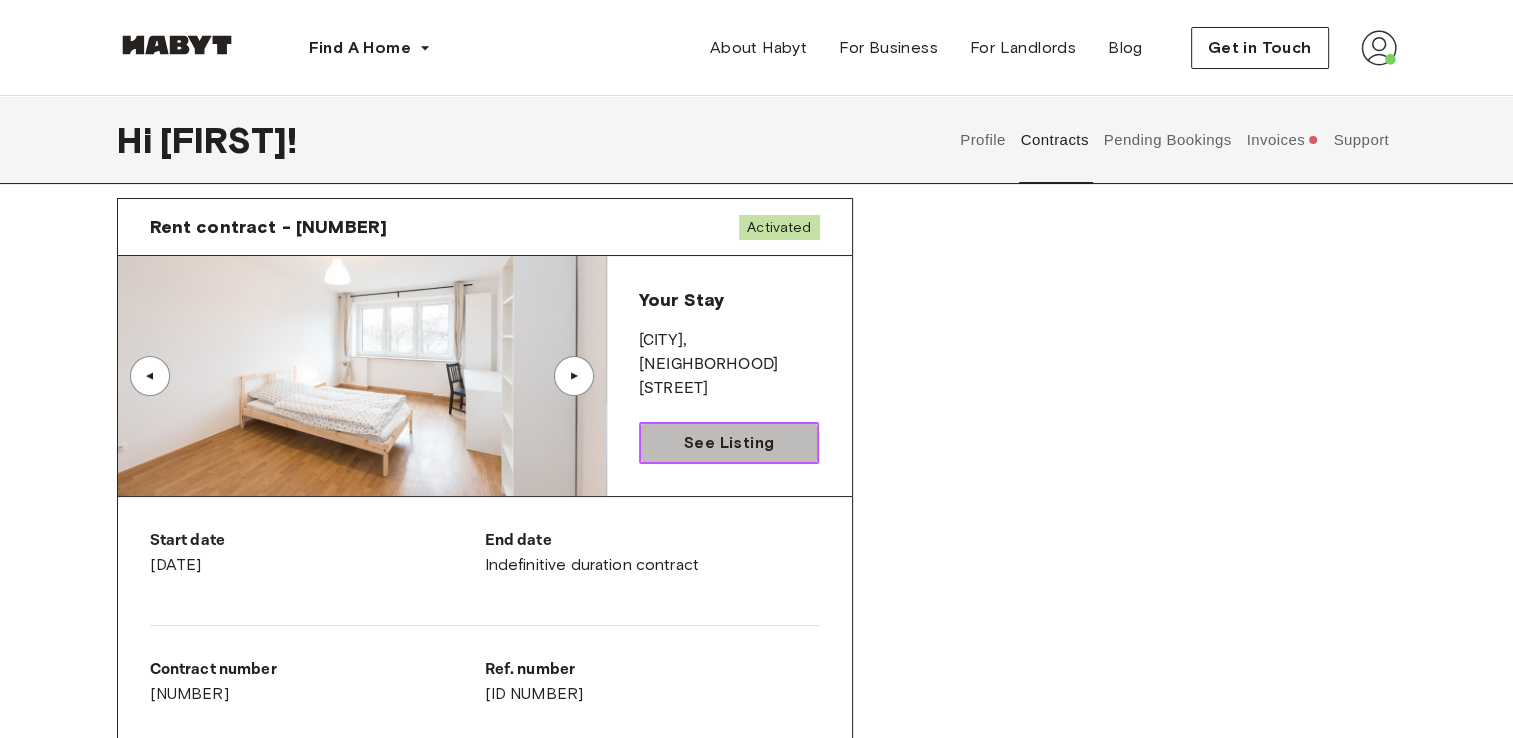 click on "See Listing" at bounding box center [729, 443] 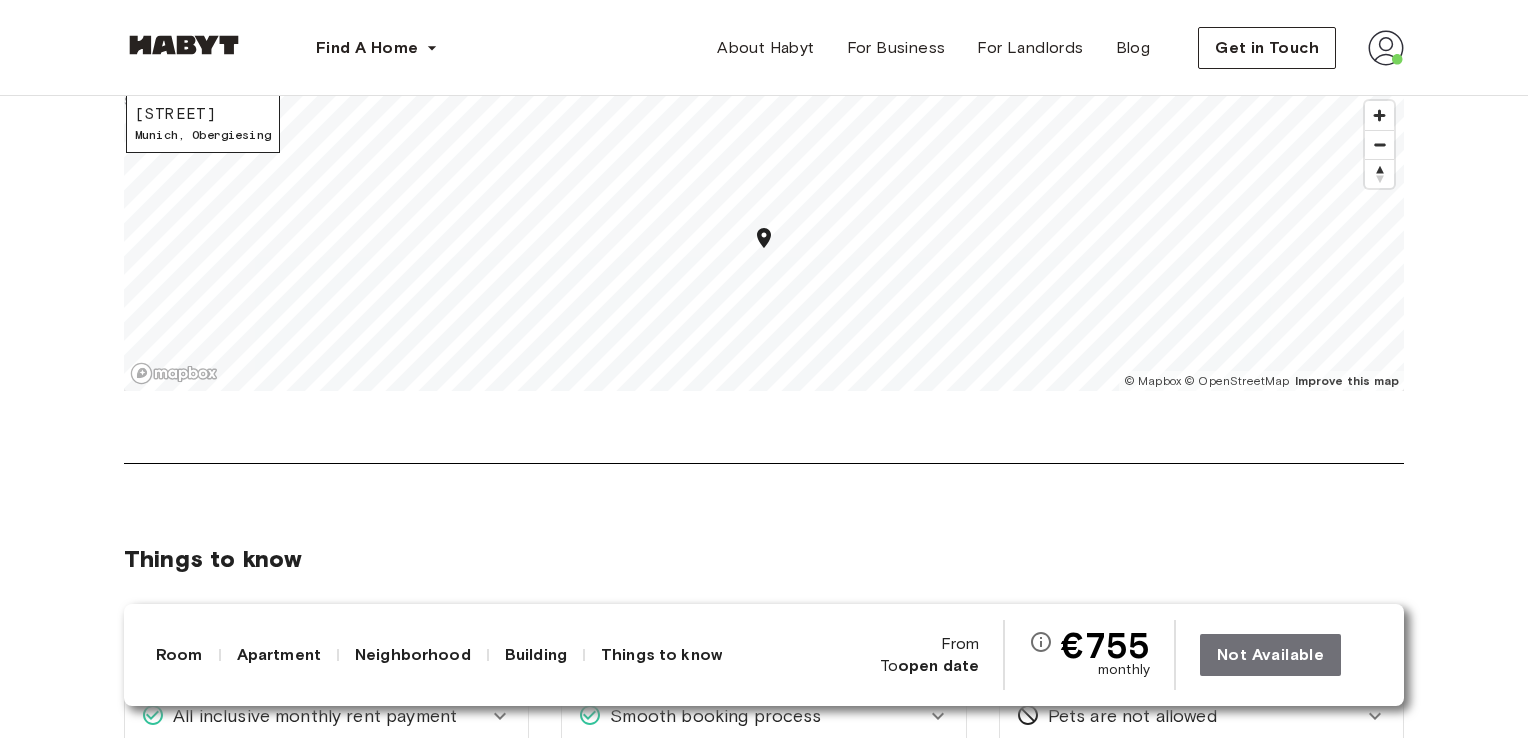 scroll, scrollTop: 2539, scrollLeft: 0, axis: vertical 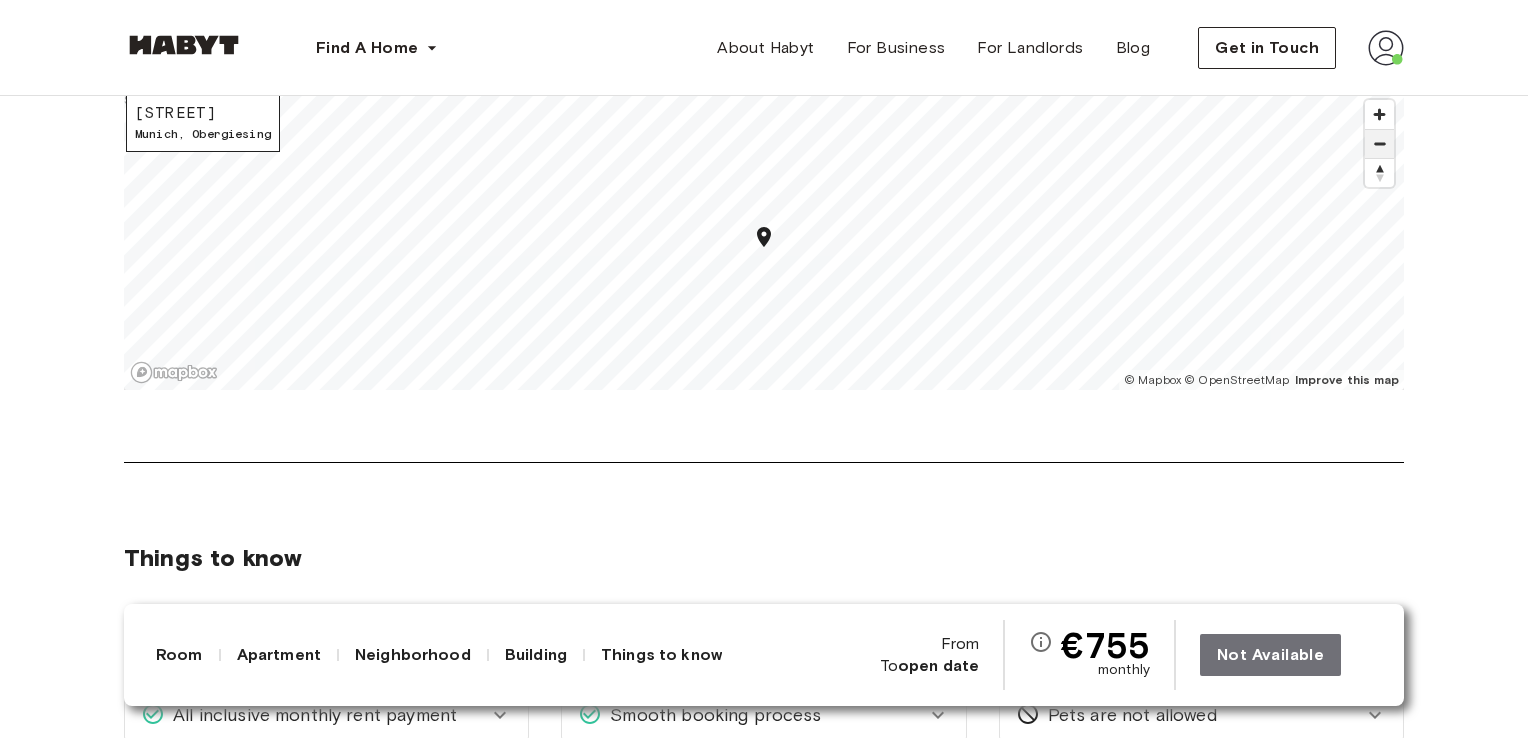 click at bounding box center [1379, 144] 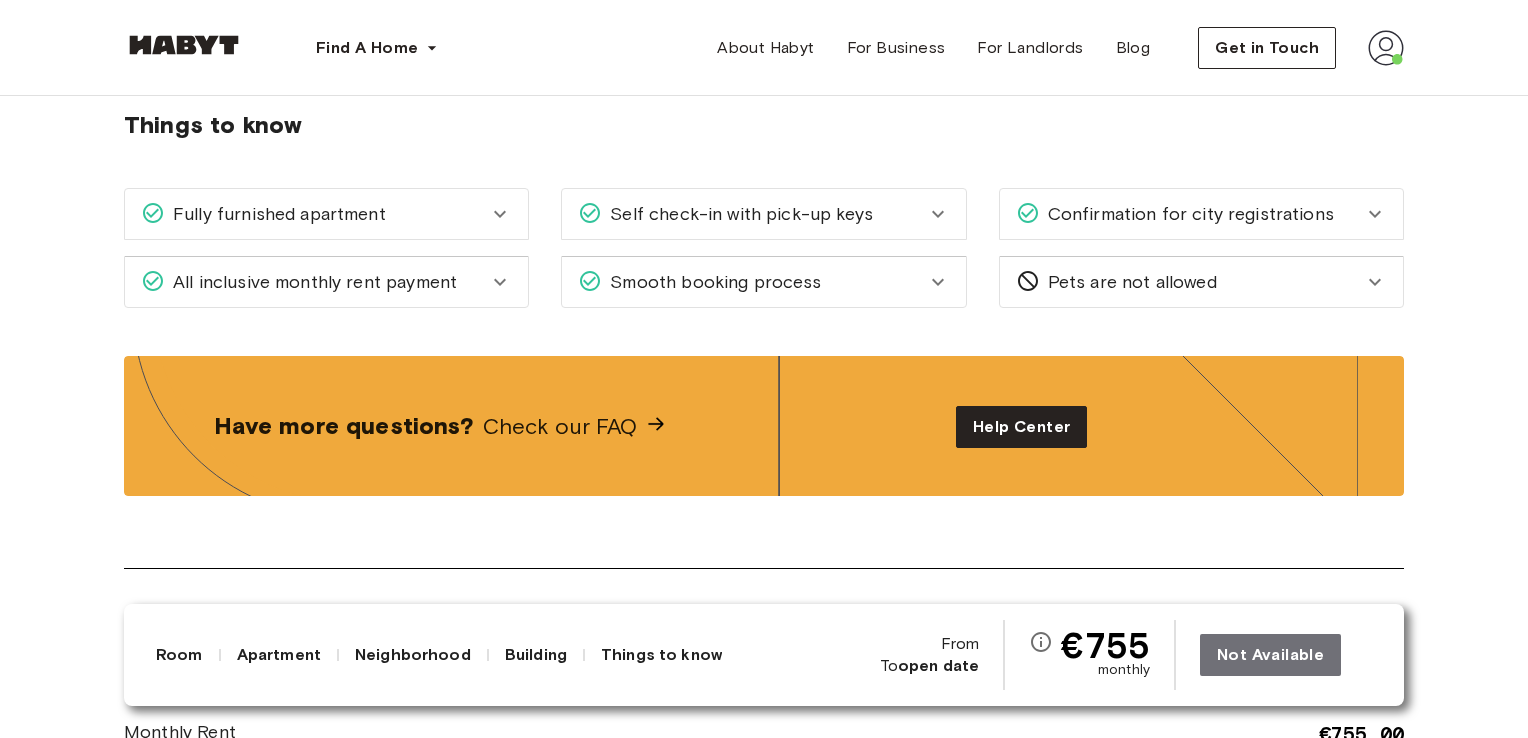 scroll, scrollTop: 2972, scrollLeft: 0, axis: vertical 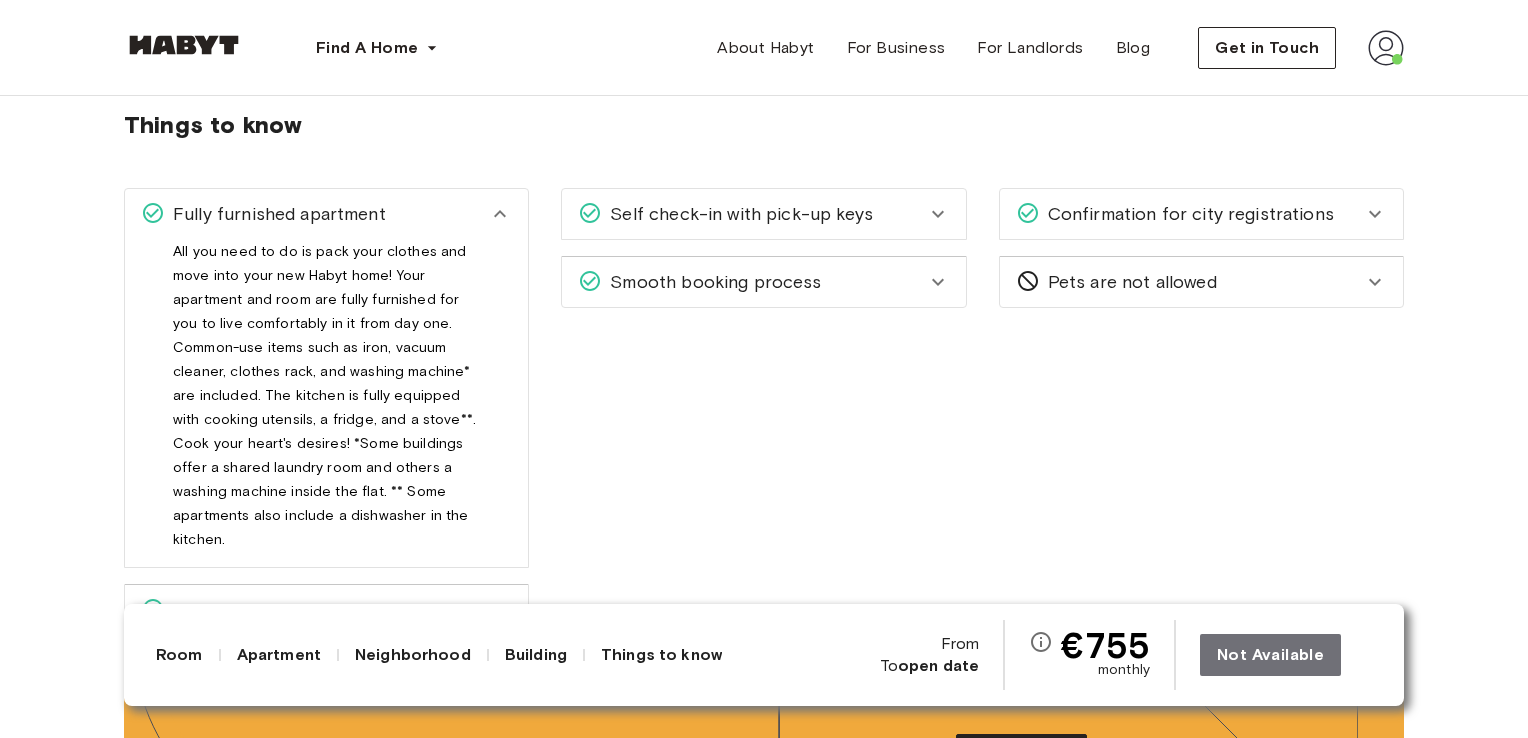 click 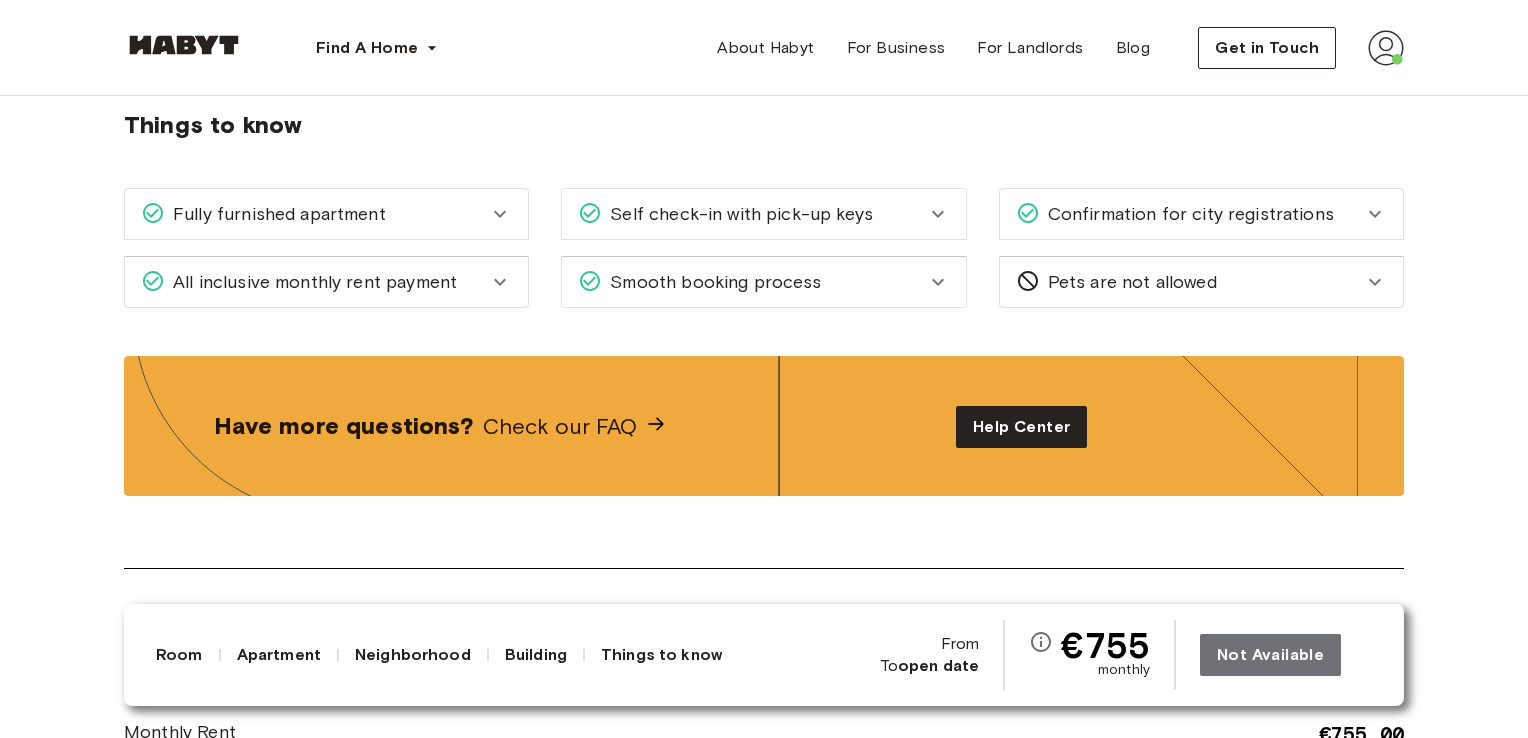 click 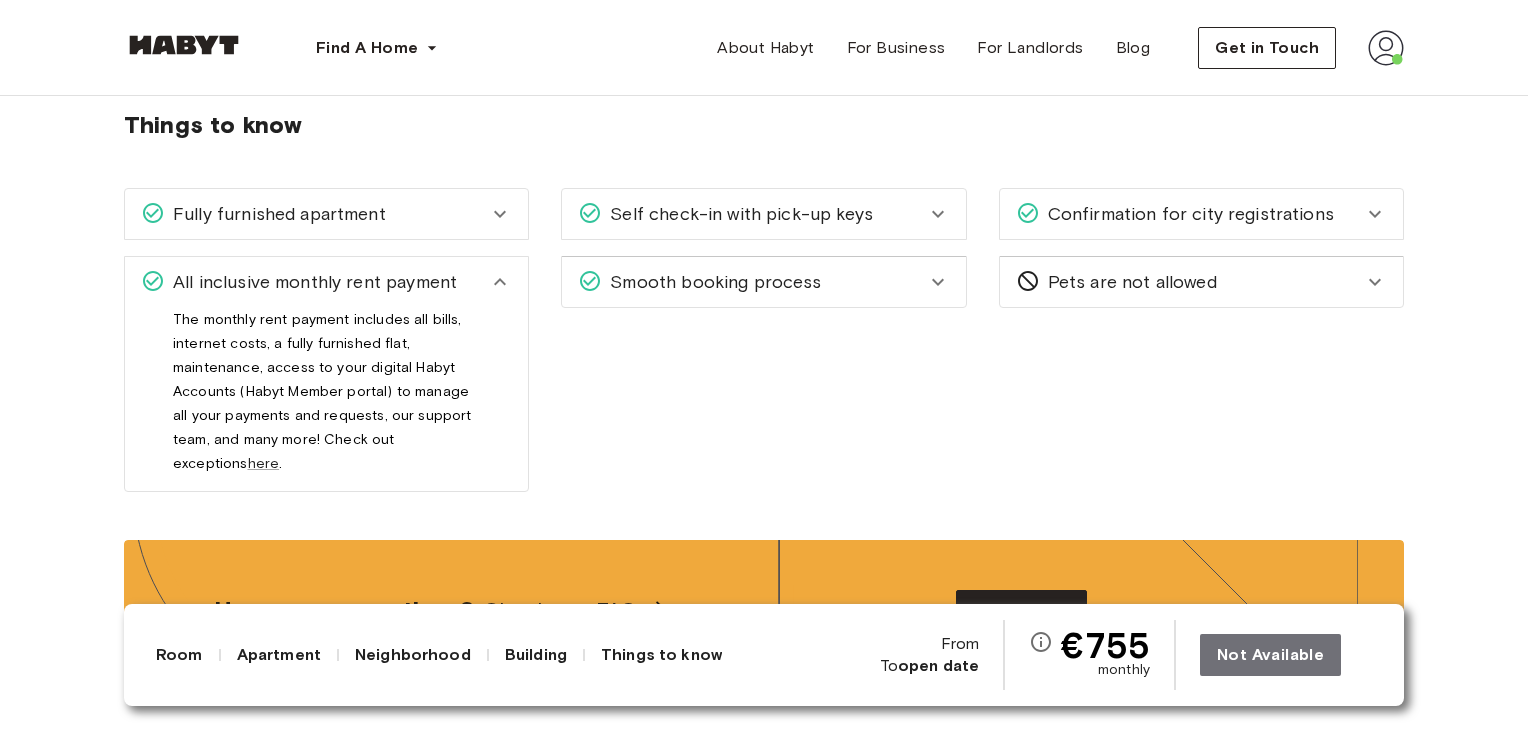 click on "All inclusive monthly rent payment" at bounding box center [314, 282] 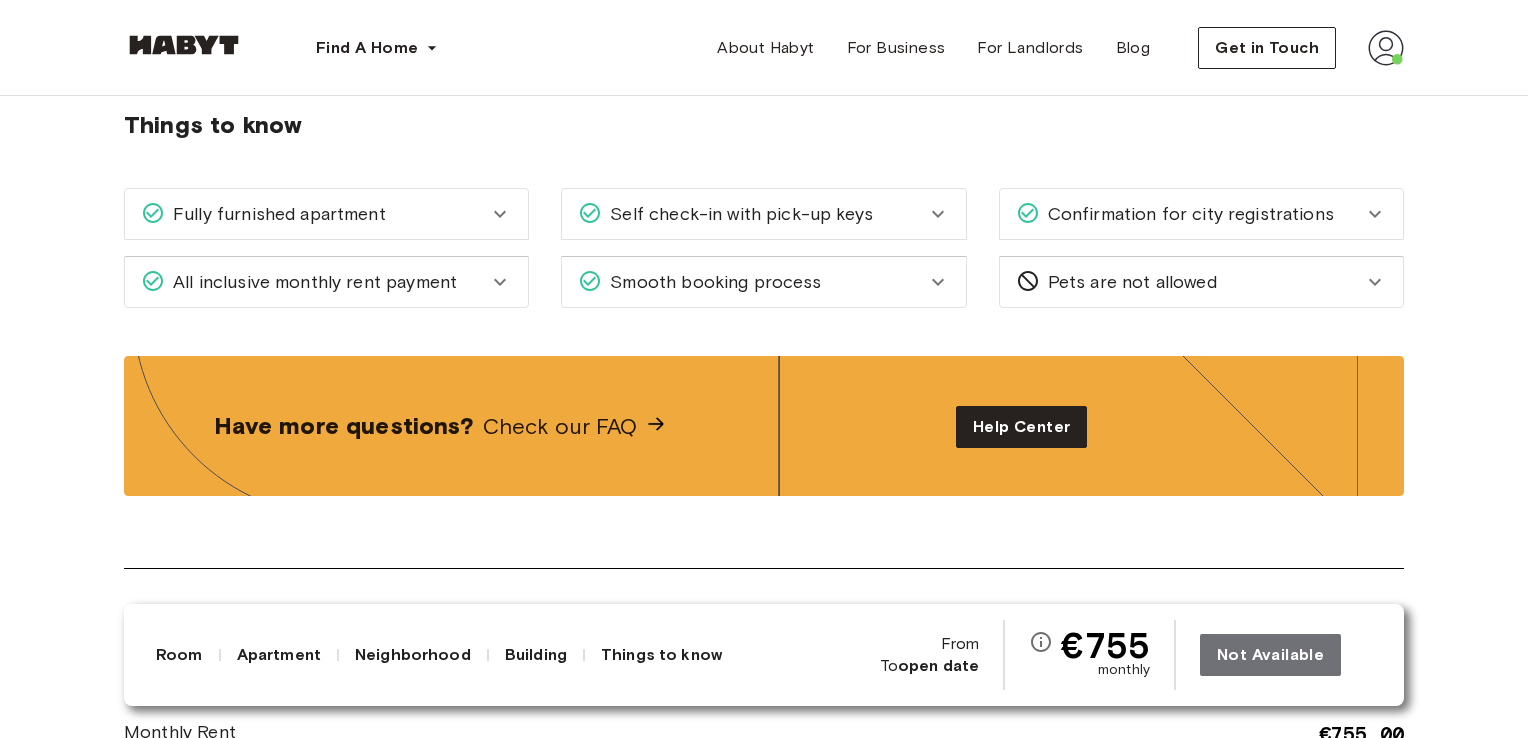 click on "Smooth booking process" at bounding box center [751, 282] 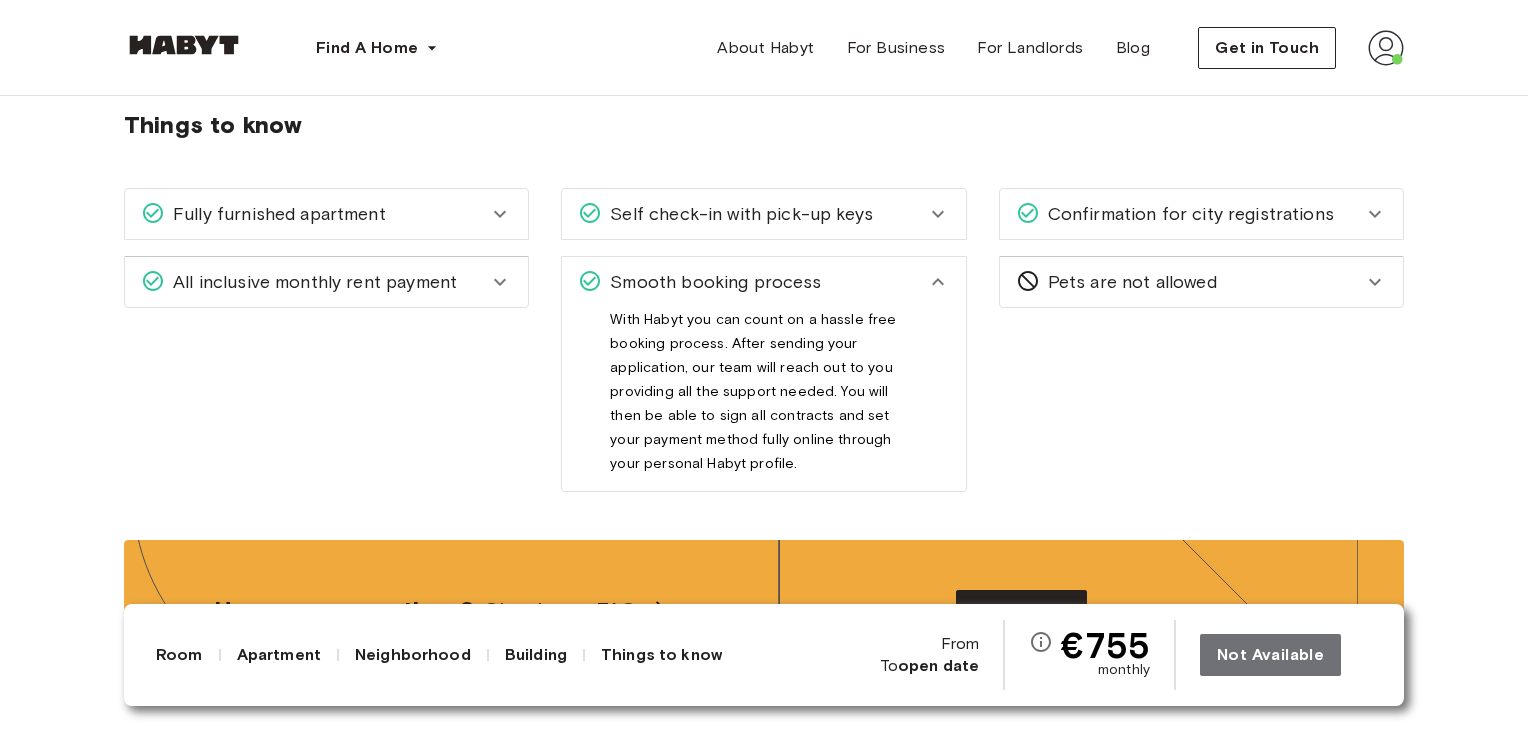 click on "Smooth booking process" at bounding box center (751, 282) 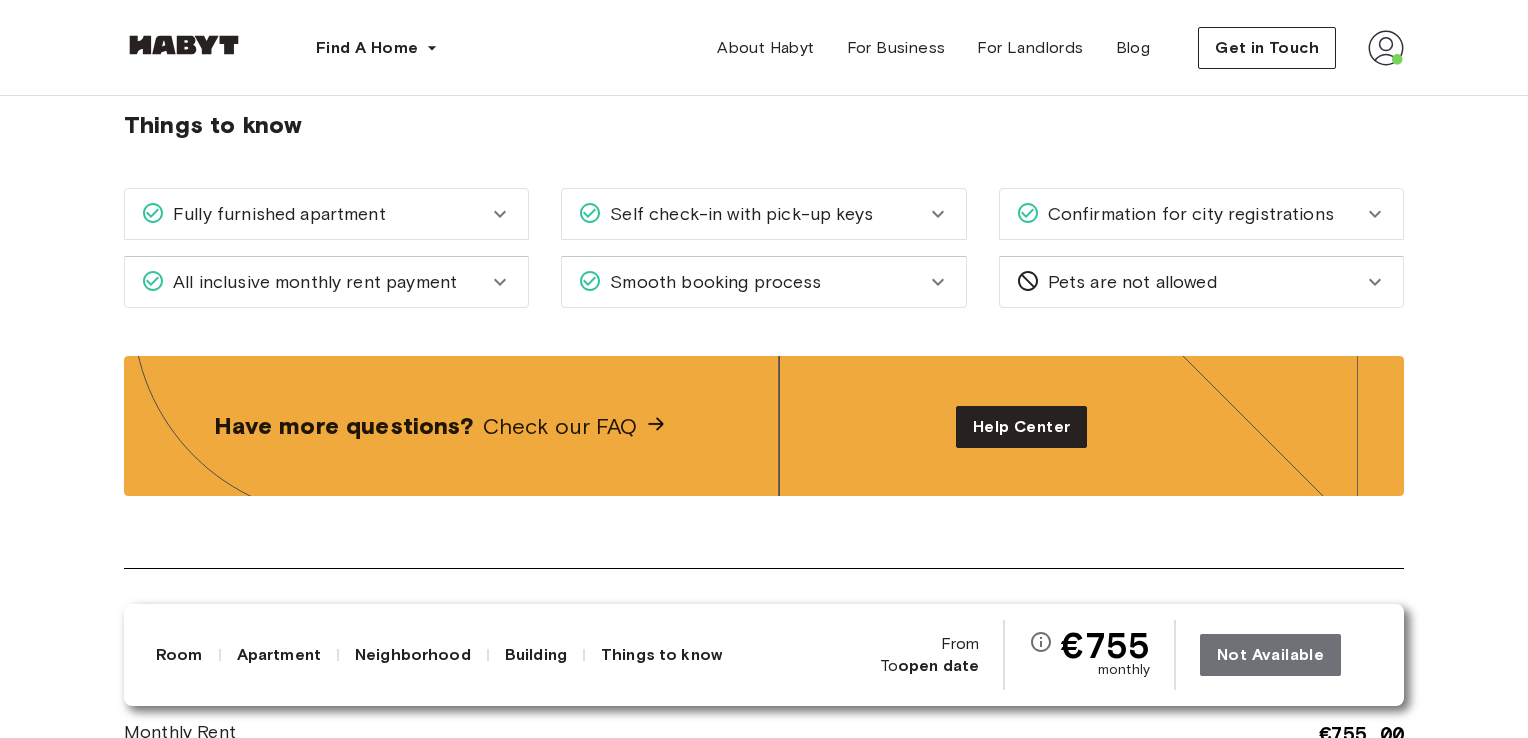 click on "Confirmation for city registrations" at bounding box center [1187, 214] 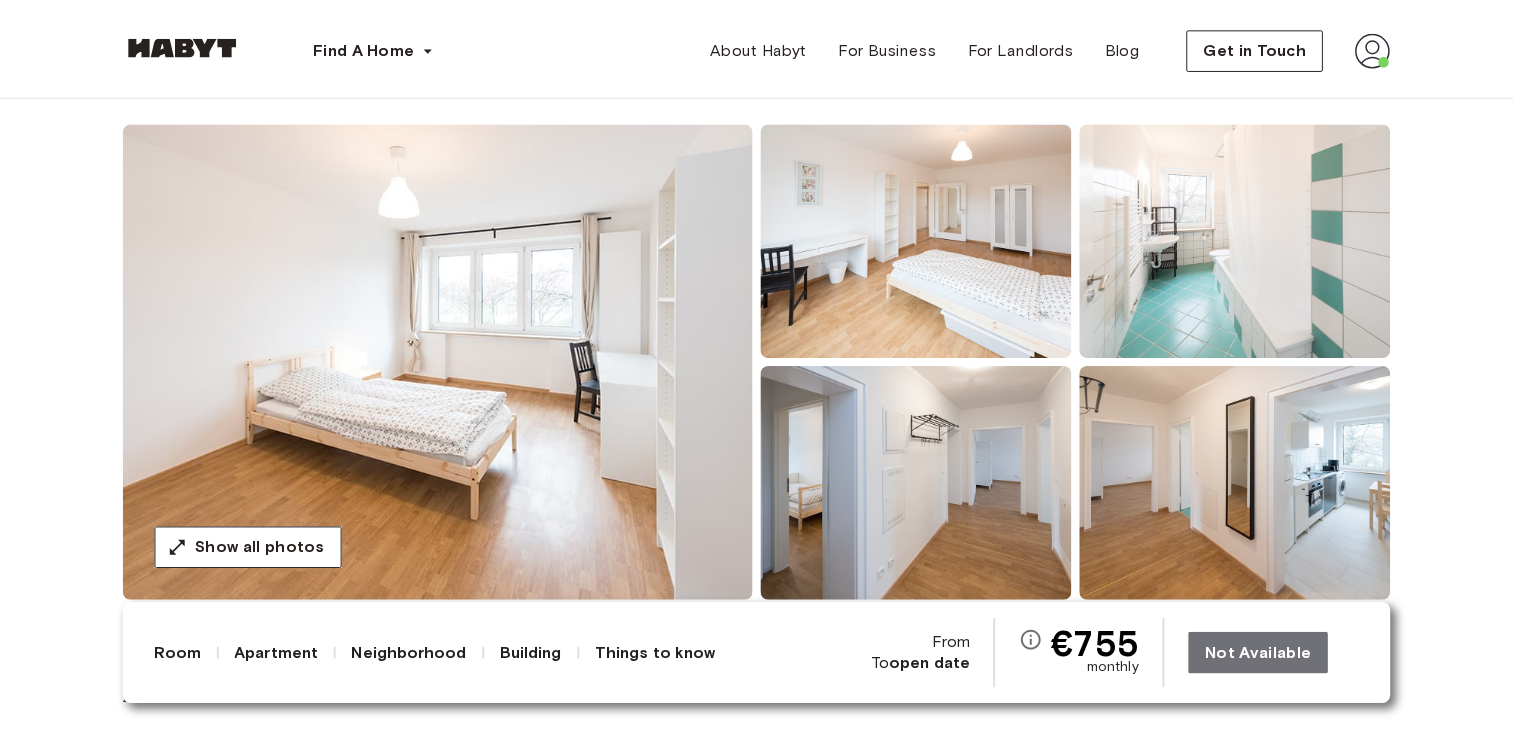 scroll, scrollTop: 0, scrollLeft: 0, axis: both 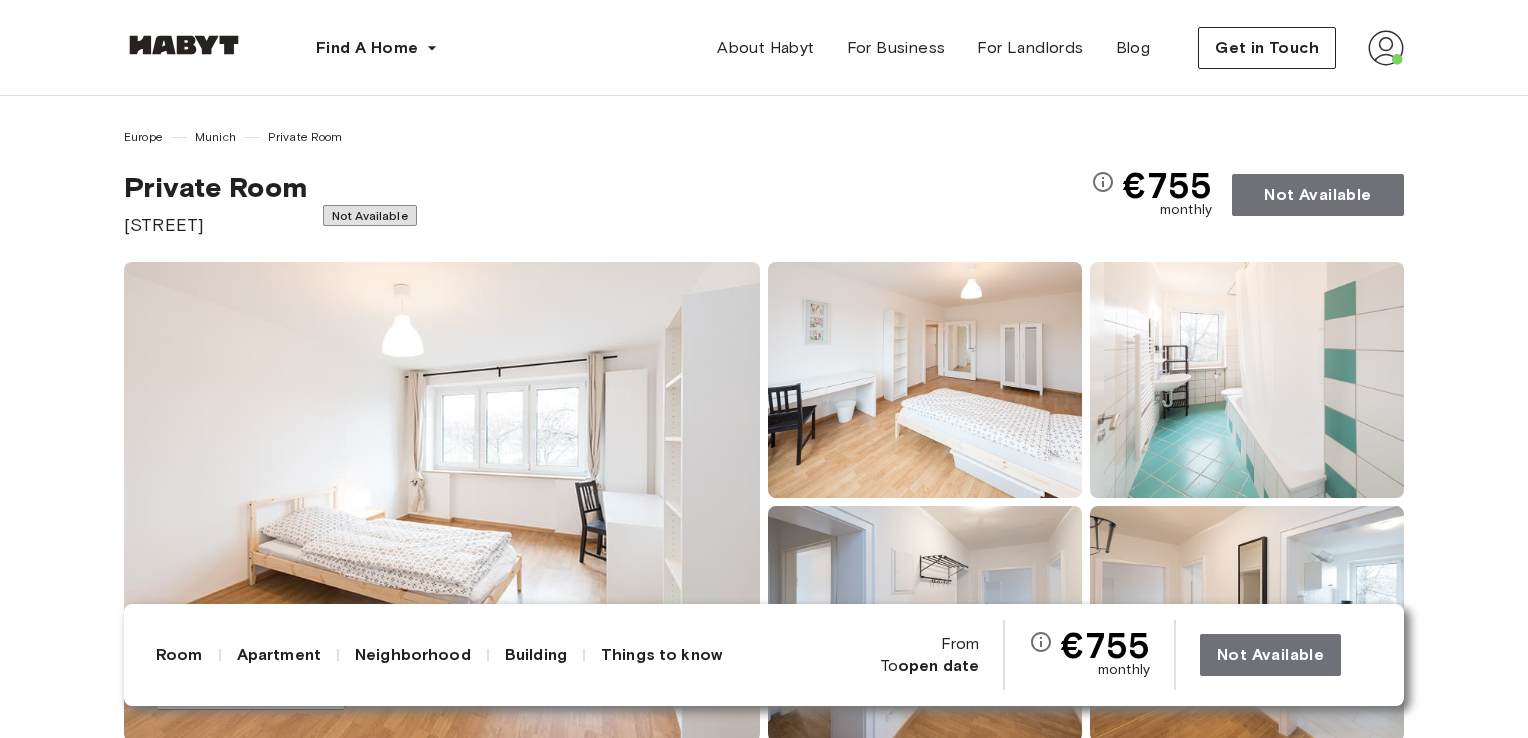 click at bounding box center (1386, 48) 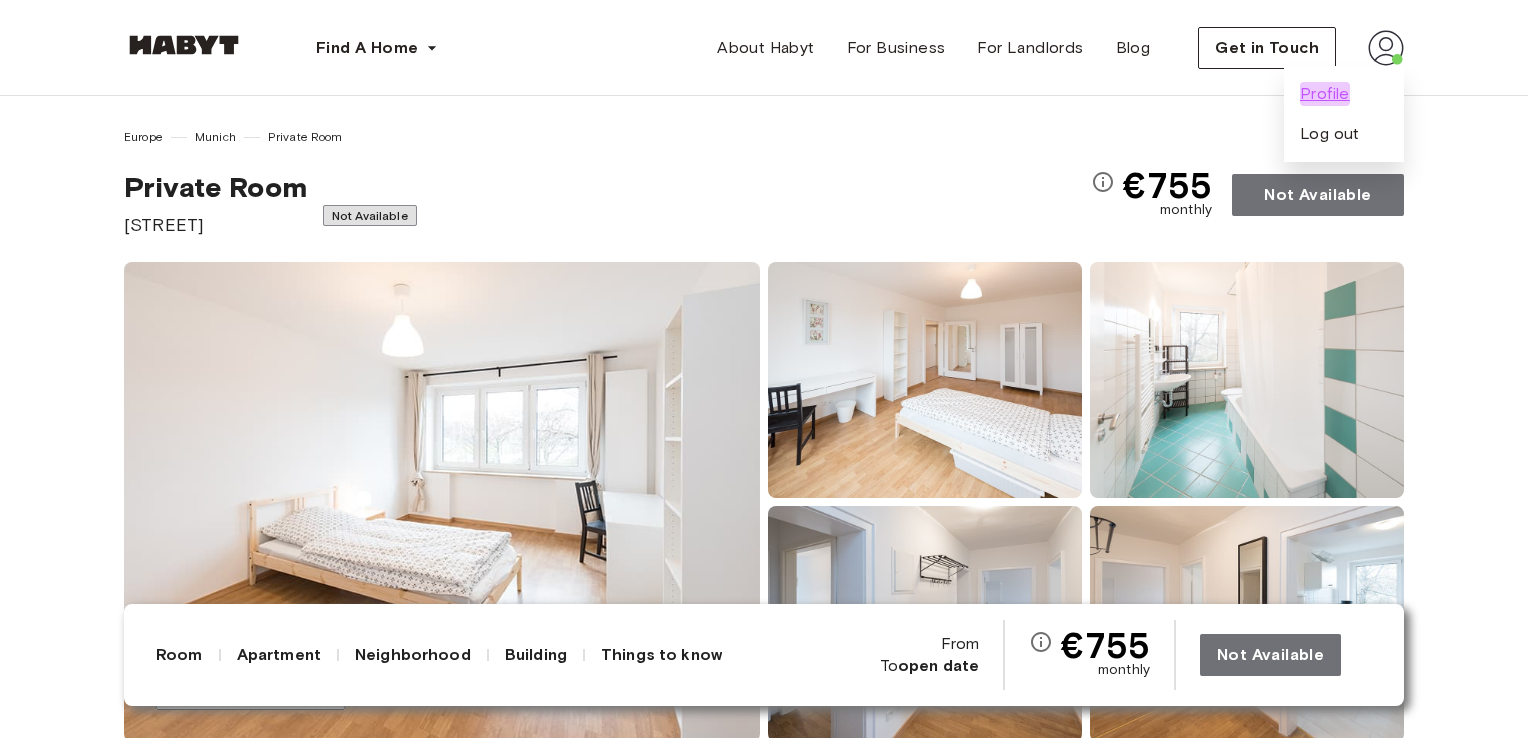 click on "Profile" at bounding box center [1325, 94] 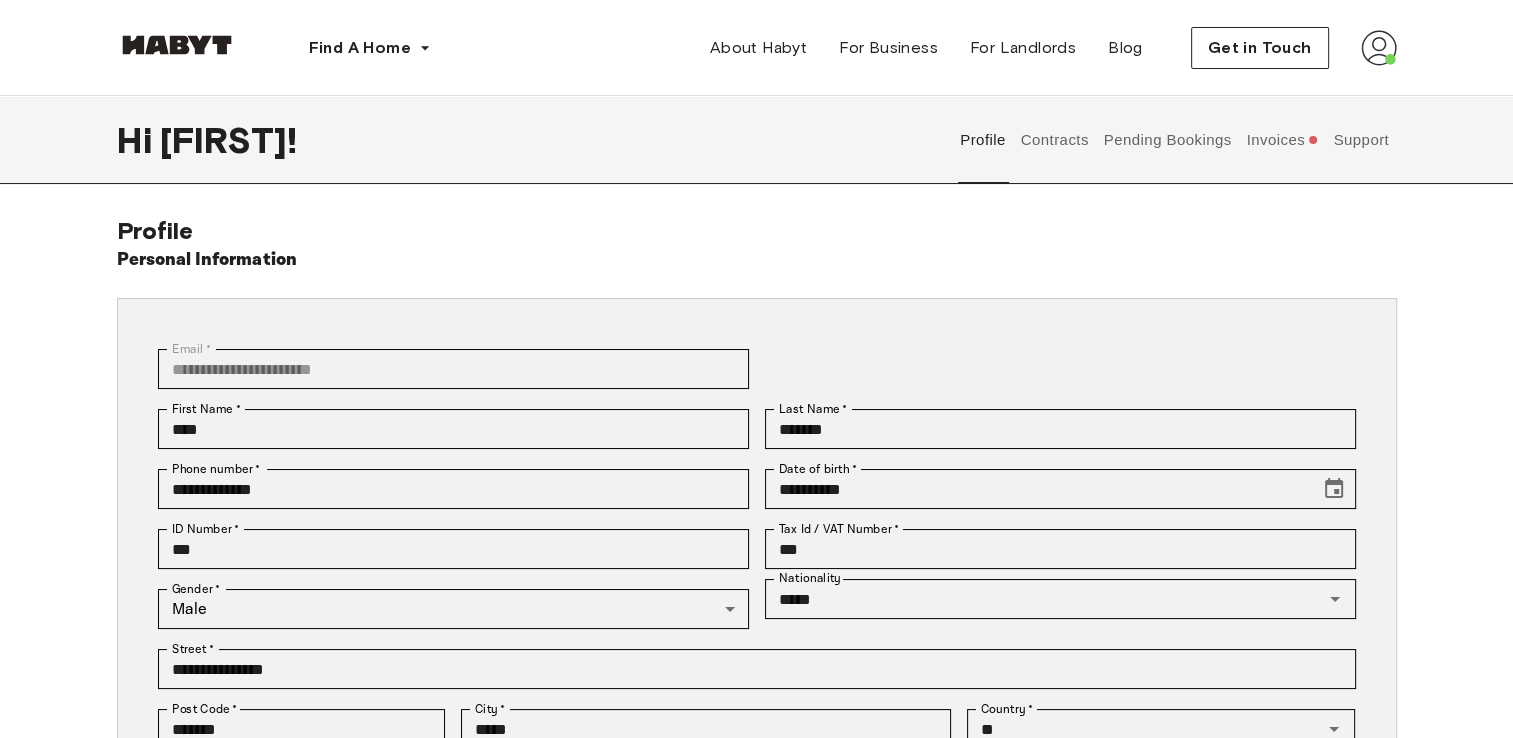 click on "Contracts" at bounding box center (1054, 140) 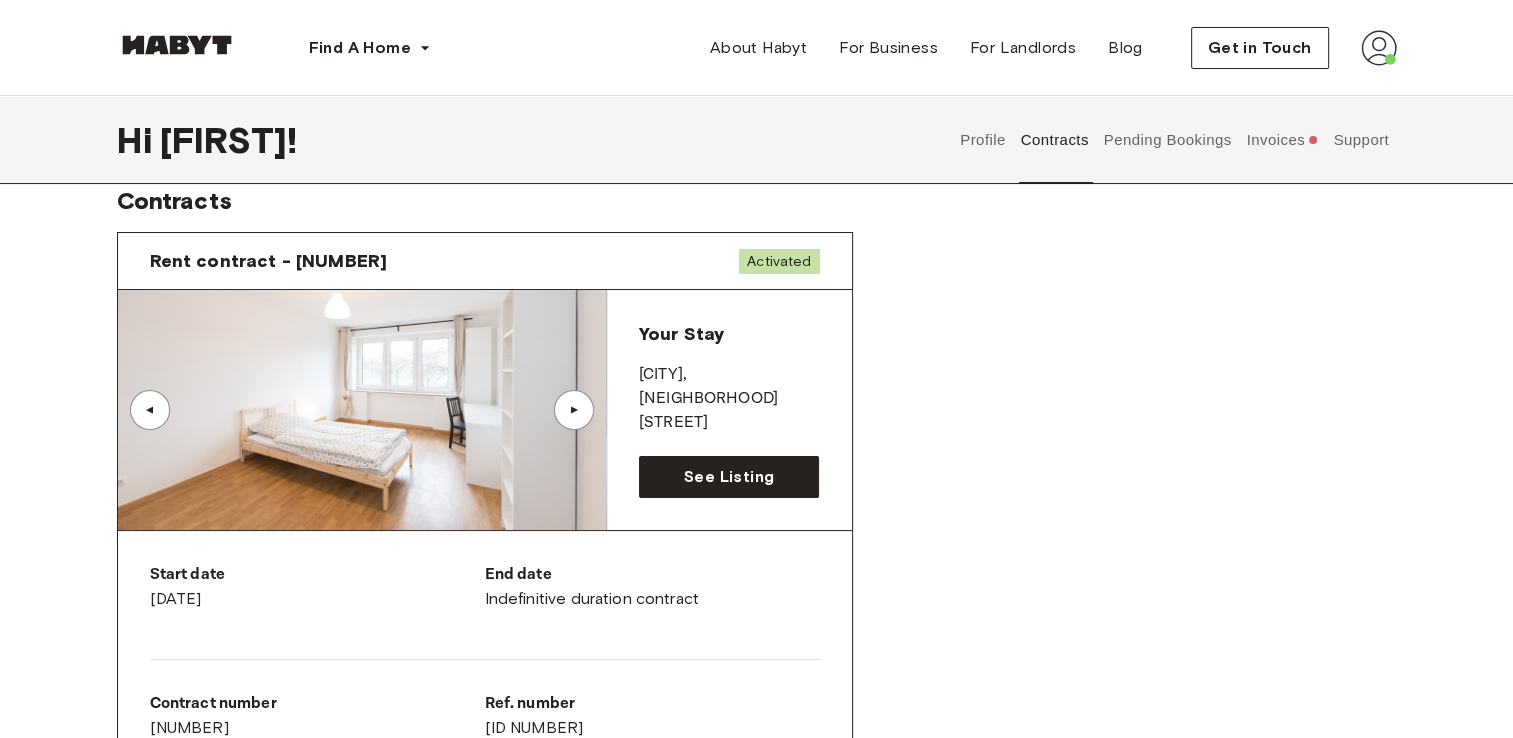 scroll, scrollTop: 28, scrollLeft: 0, axis: vertical 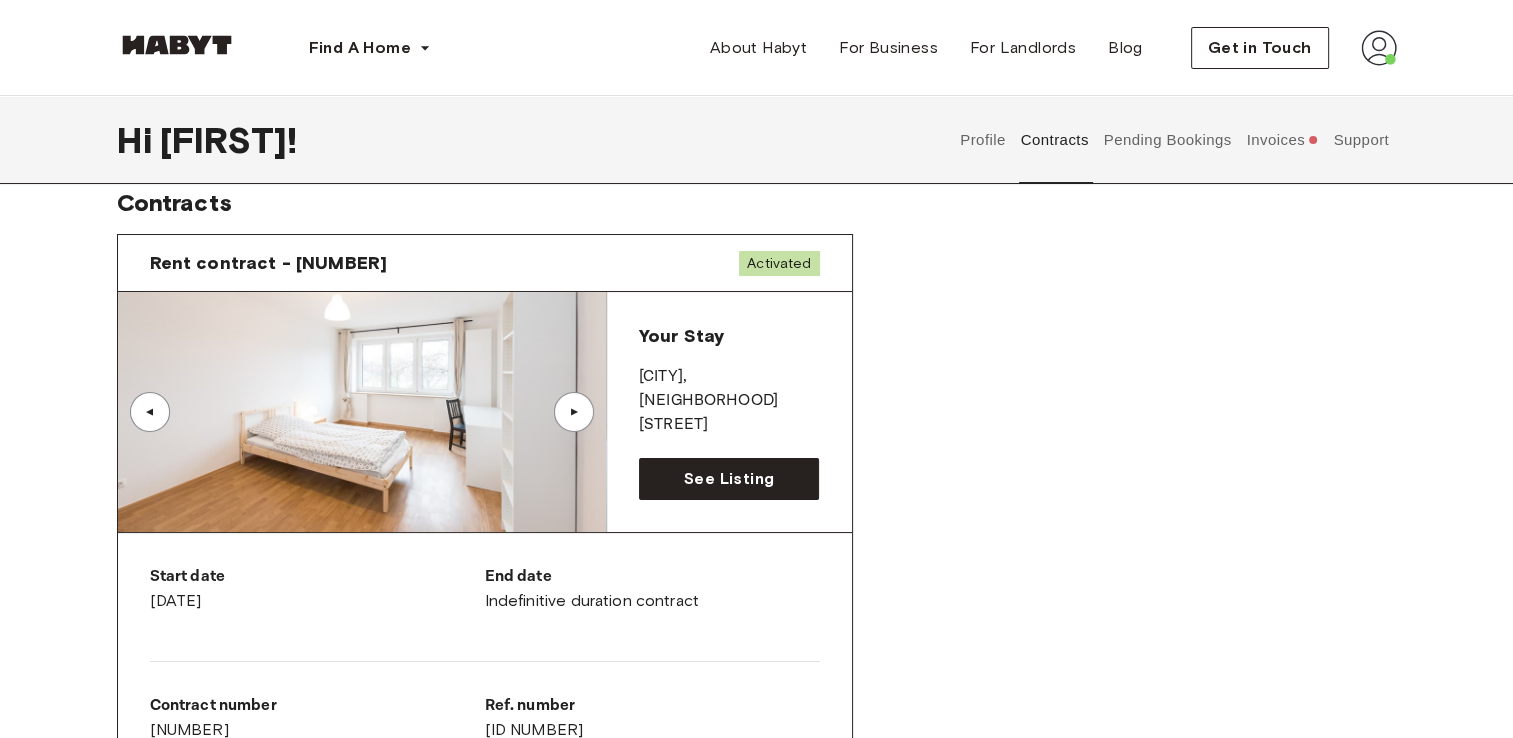type 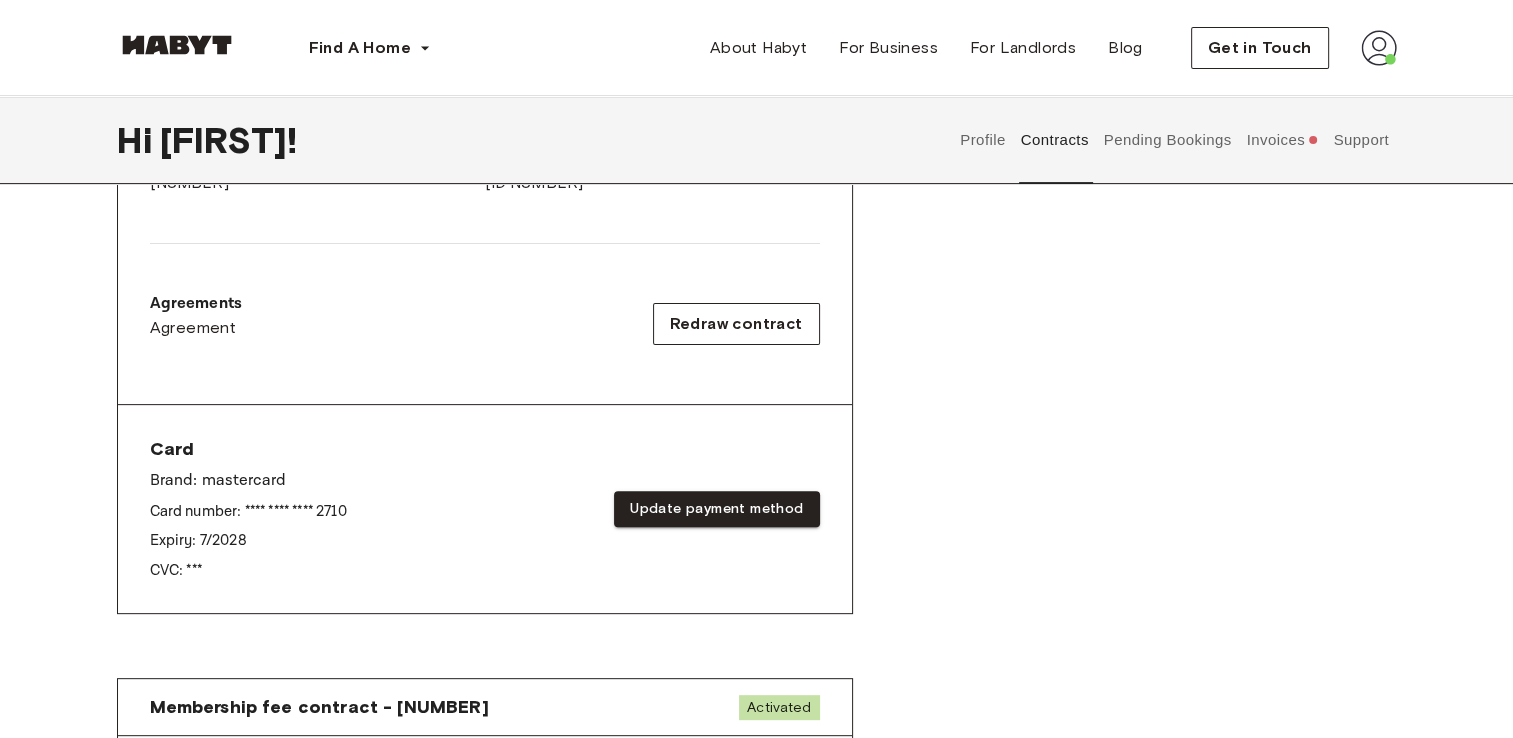 scroll, scrollTop: 568, scrollLeft: 0, axis: vertical 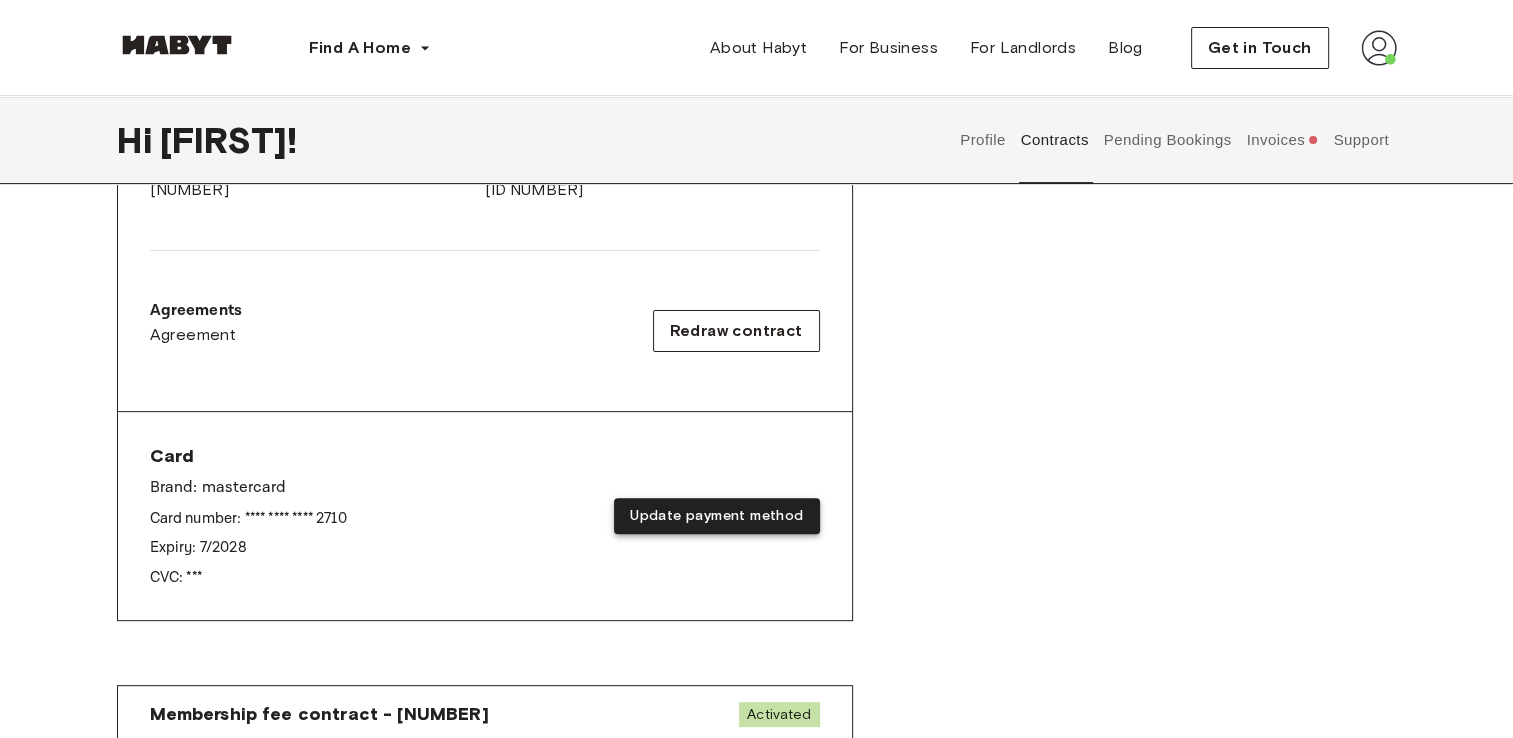 click on "Update payment method" at bounding box center [716, 516] 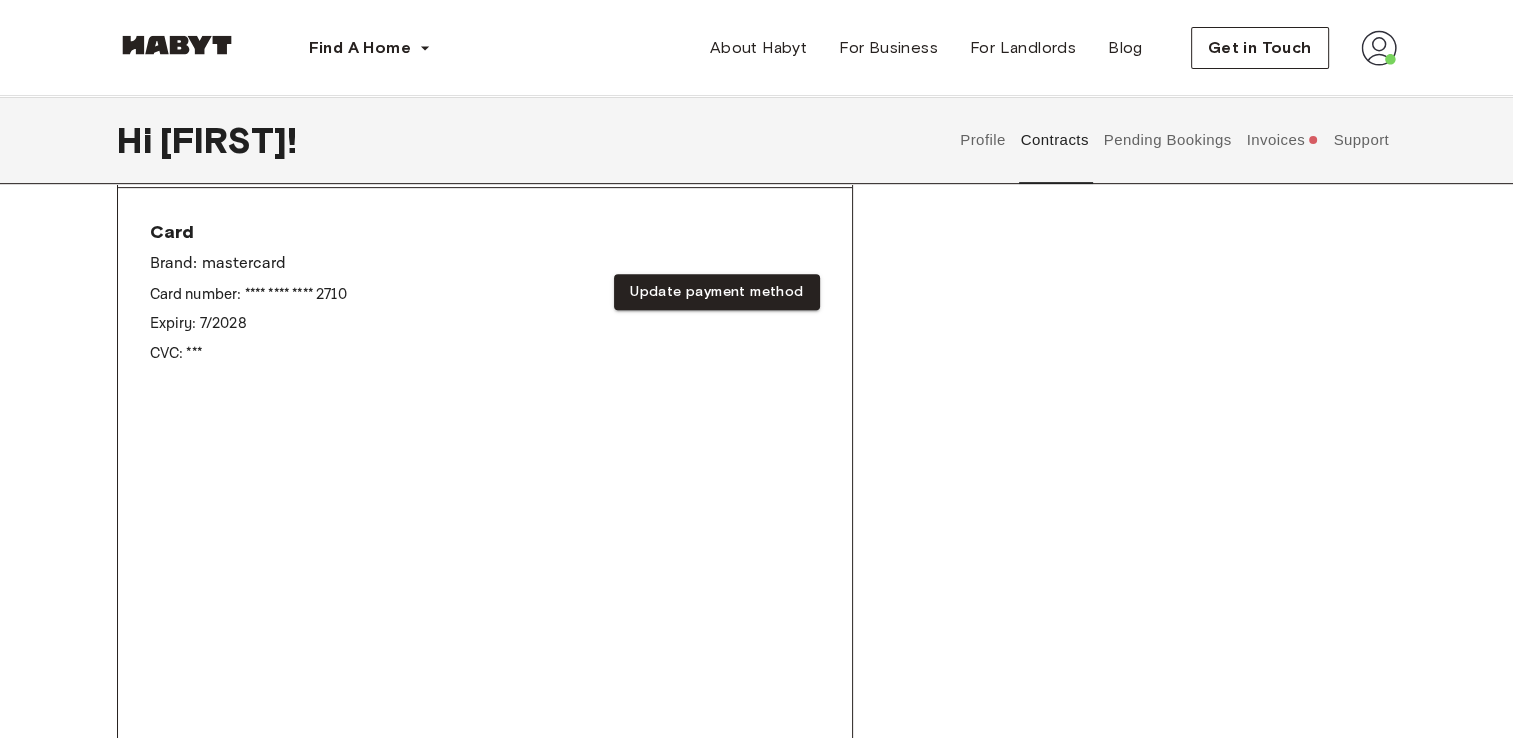 scroll, scrollTop: 784, scrollLeft: 0, axis: vertical 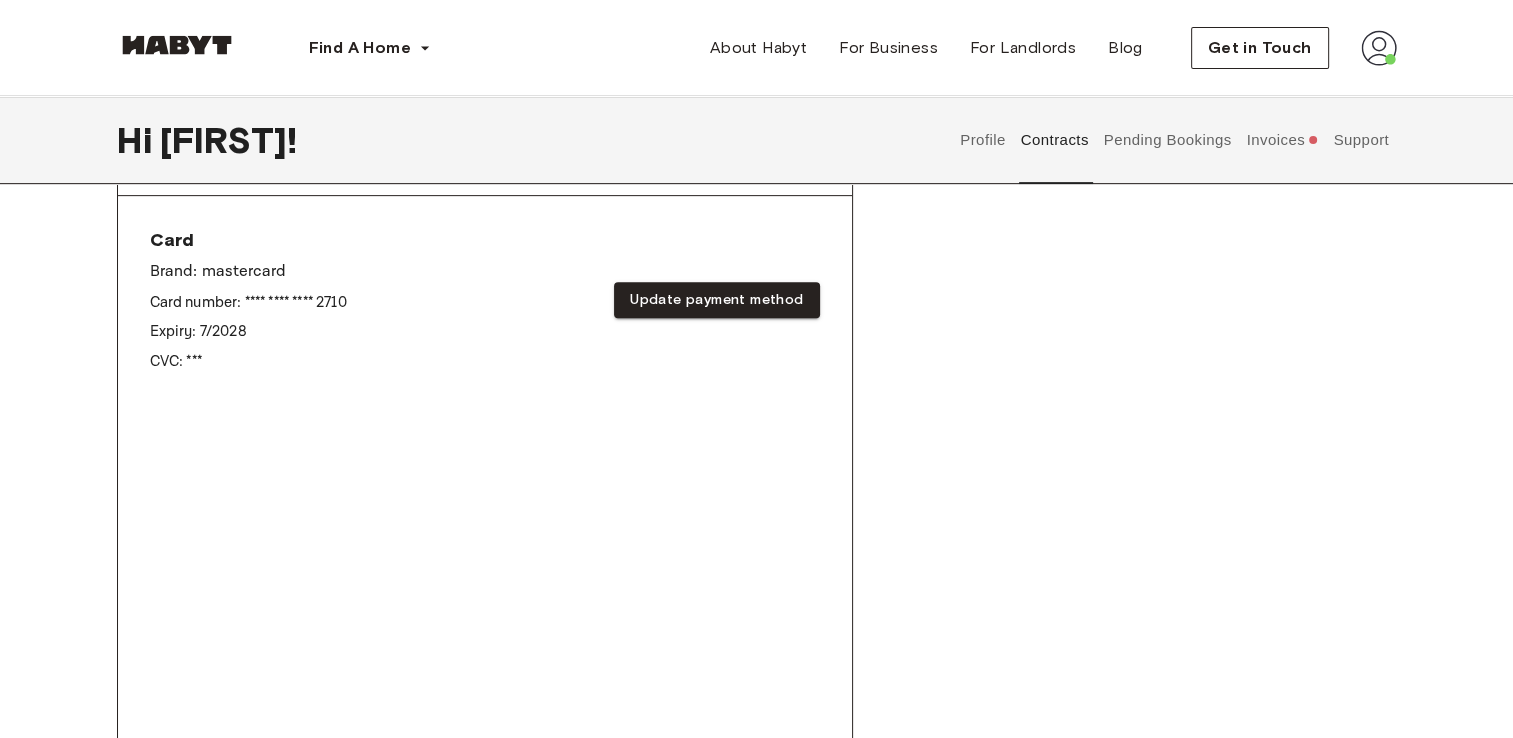 click on "Rent contract - [NUMBER] Activated ▲ ▲ Your Stay MUNICH , Obergiesing Grünwalderstraße 117 See Listing Start date [DATE] End date Indefinitive duration contract Contract number [NUMBER] Ref. number [ID NUMBER] Agreements Agreement Redraw contract Card Brand:    mastercard Card number:    **** **** **** 2710 Expiry:    7  /  2028 CVC:    *** Update payment method Update payment method" at bounding box center (757, 189) 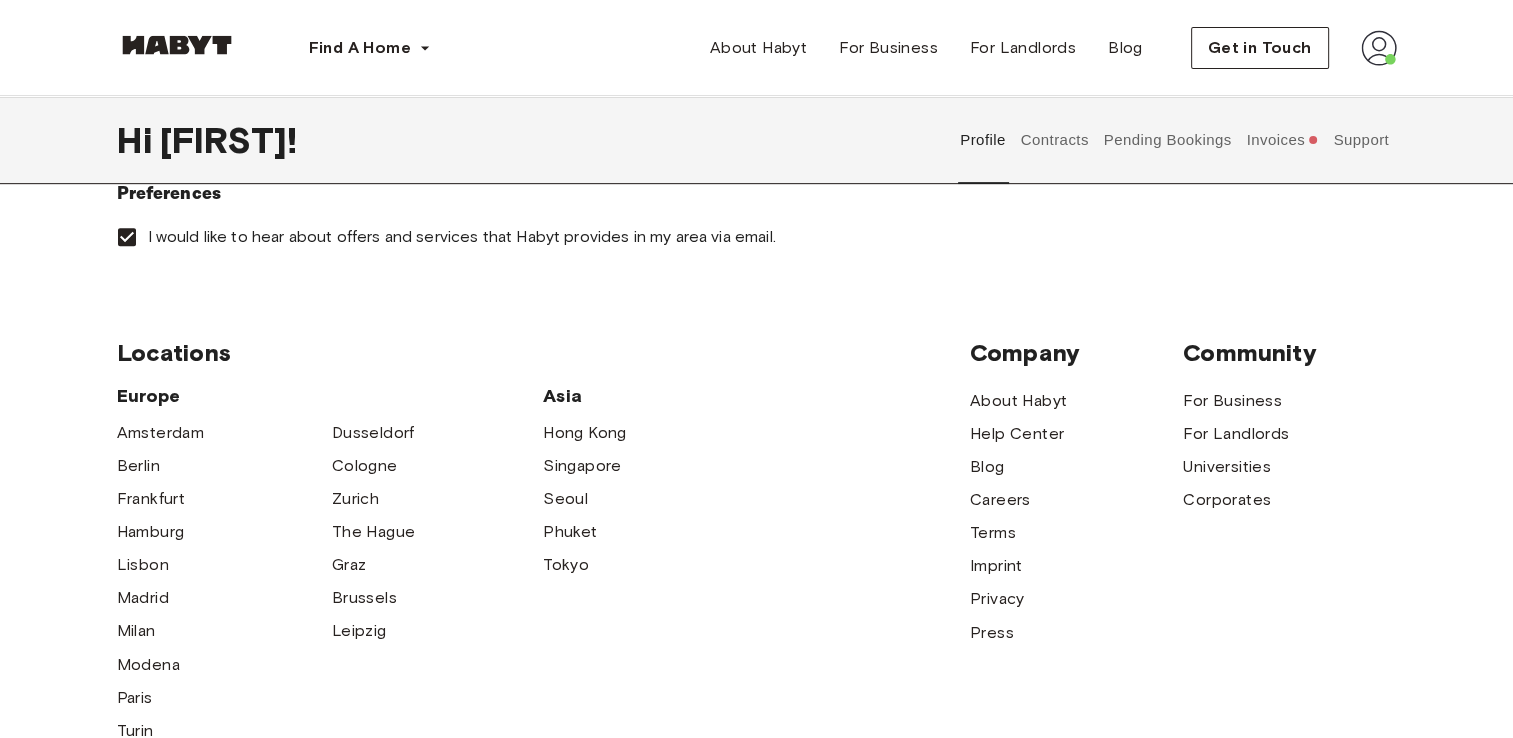 click on "Contracts" at bounding box center [1054, 140] 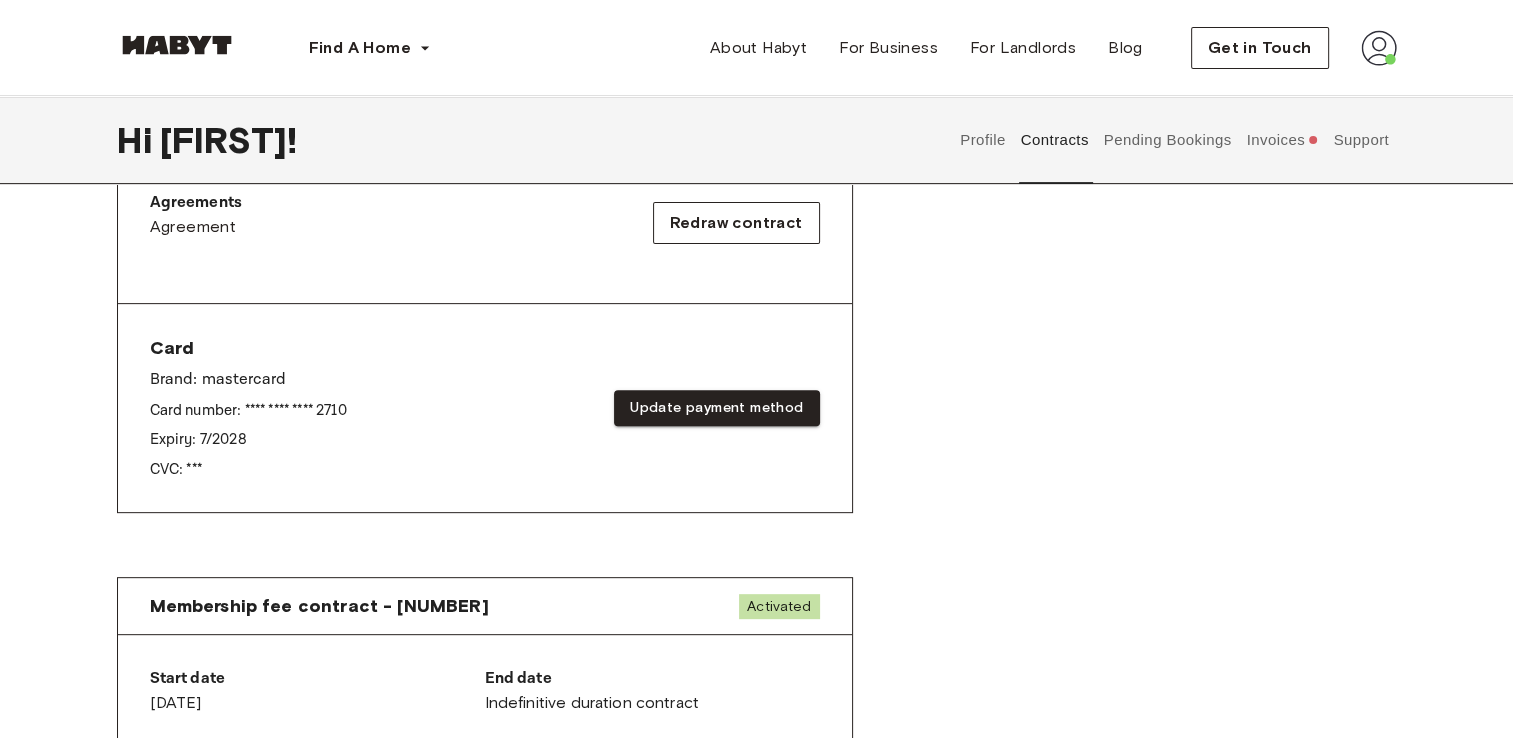 scroll, scrollTop: 676, scrollLeft: 0, axis: vertical 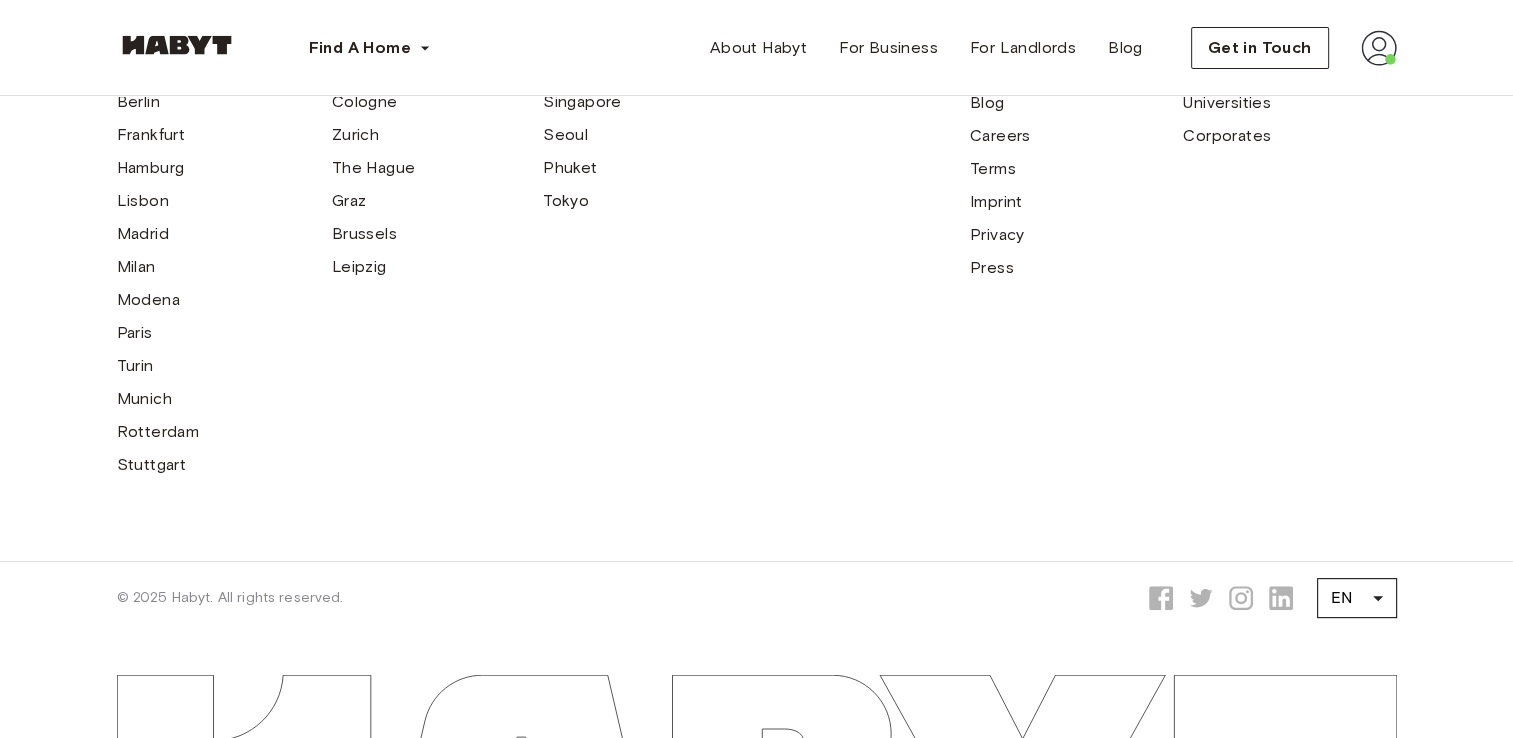 click on "About Habyt Help Center Blog Careers Terms Imprint Privacy Press" at bounding box center [1076, 152] 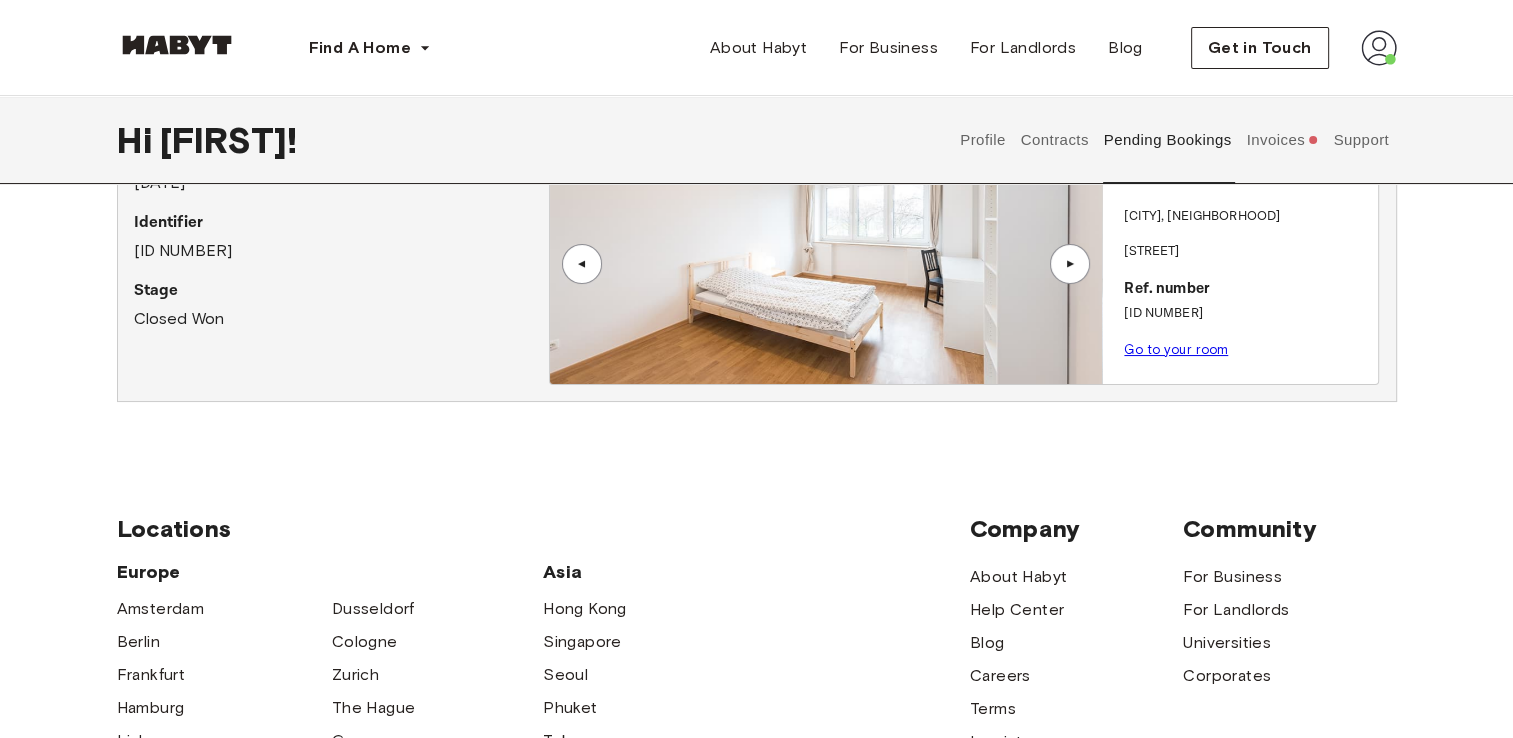 scroll, scrollTop: 0, scrollLeft: 0, axis: both 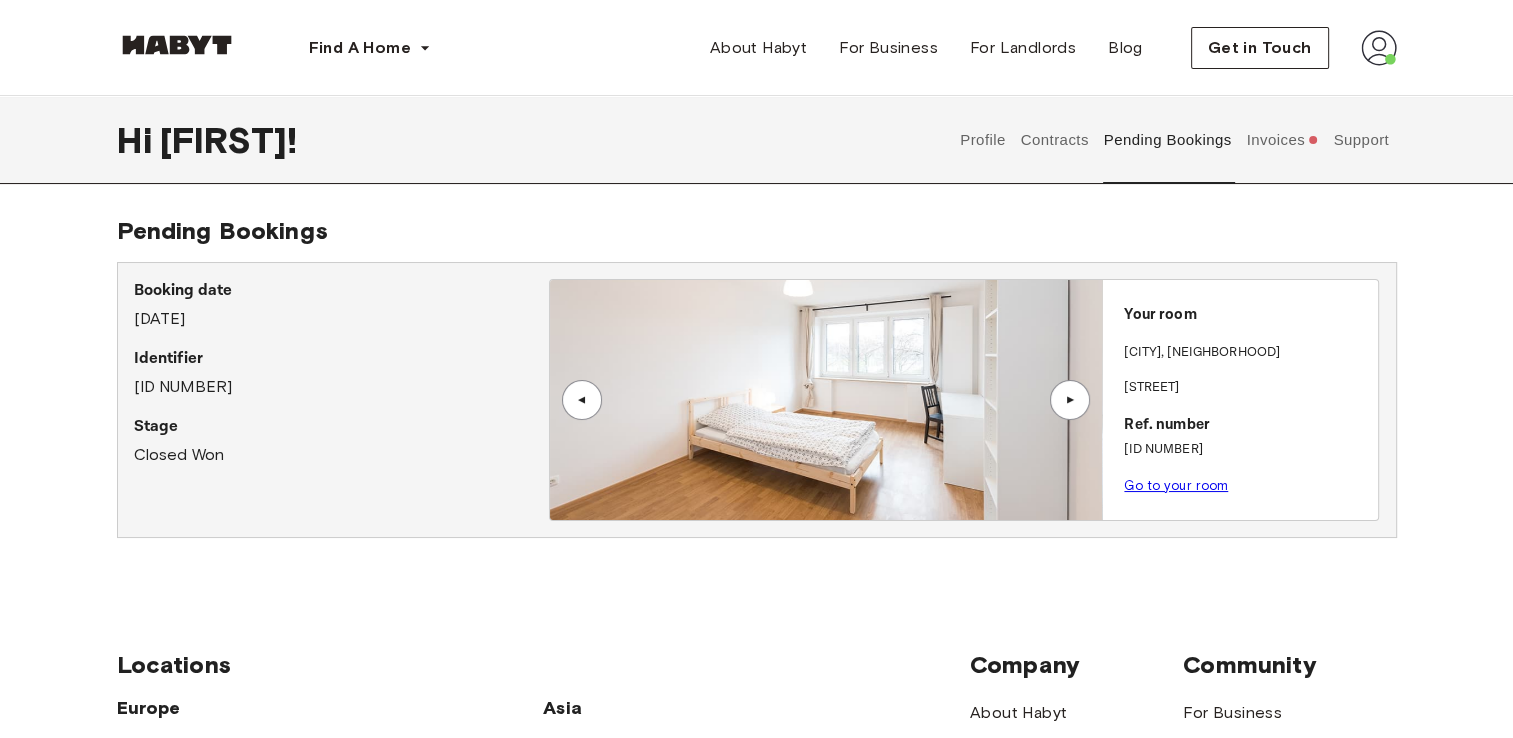 click on "Invoices" at bounding box center [1282, 140] 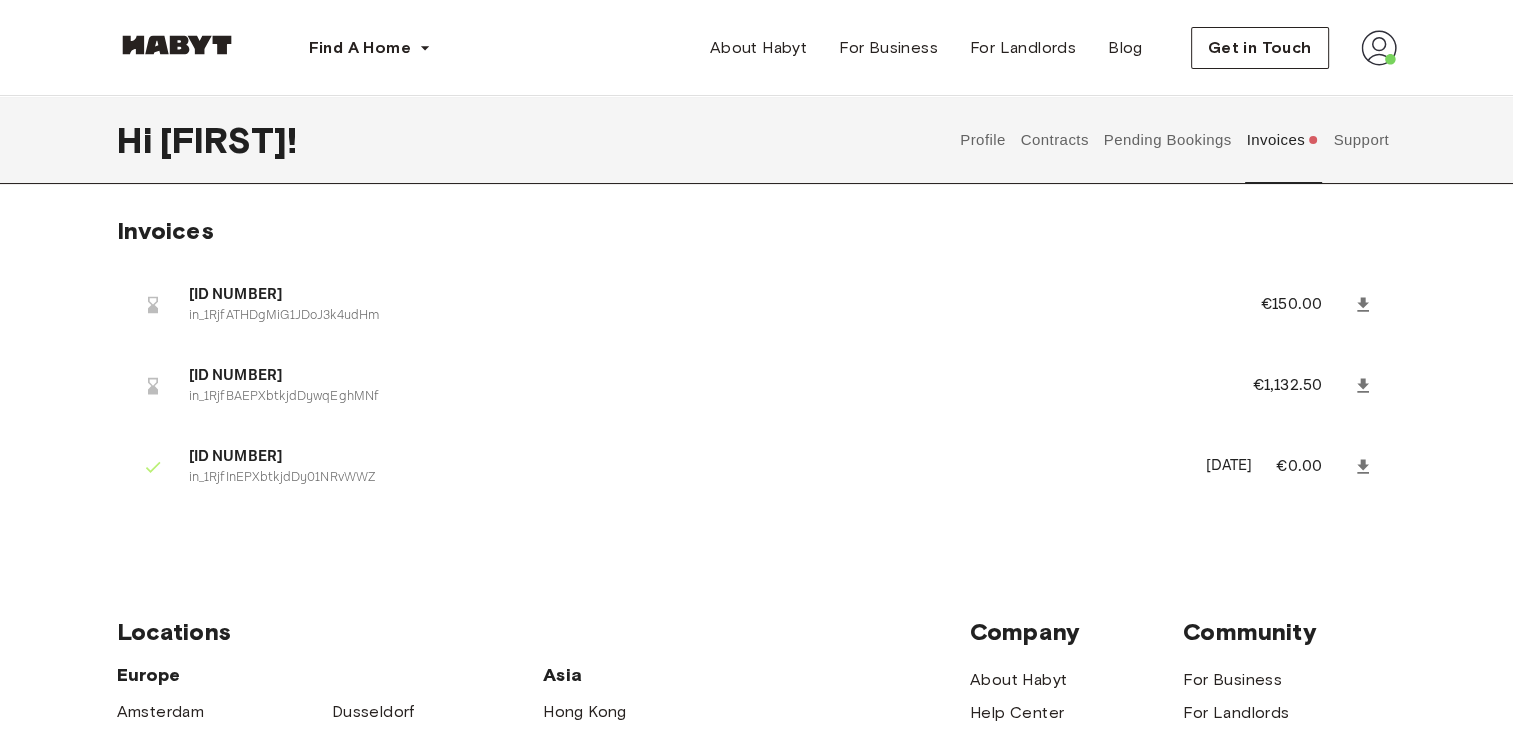 drag, startPoint x: 1262, startPoint y: 450, endPoint x: 1158, endPoint y: 378, distance: 126.491104 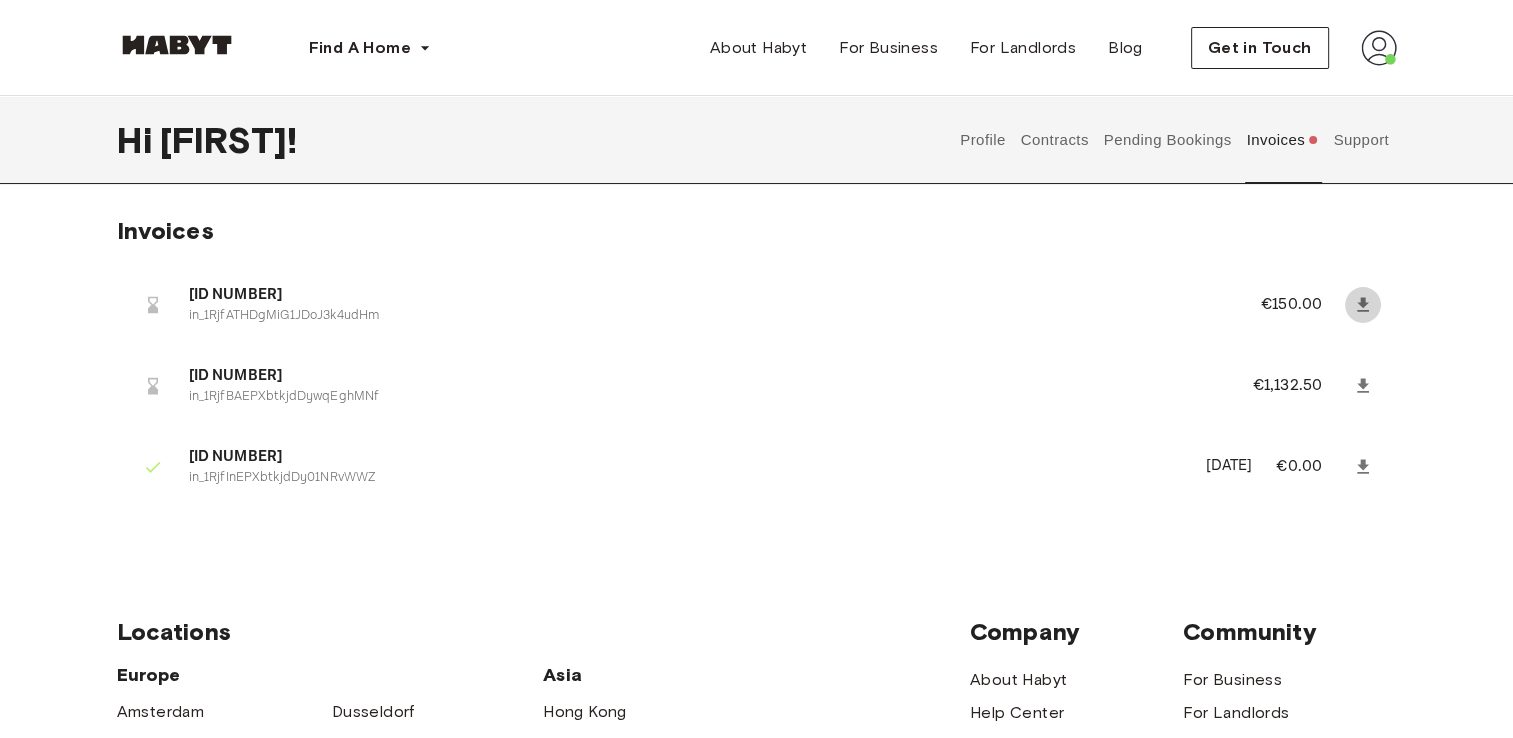 click at bounding box center (1363, 305) 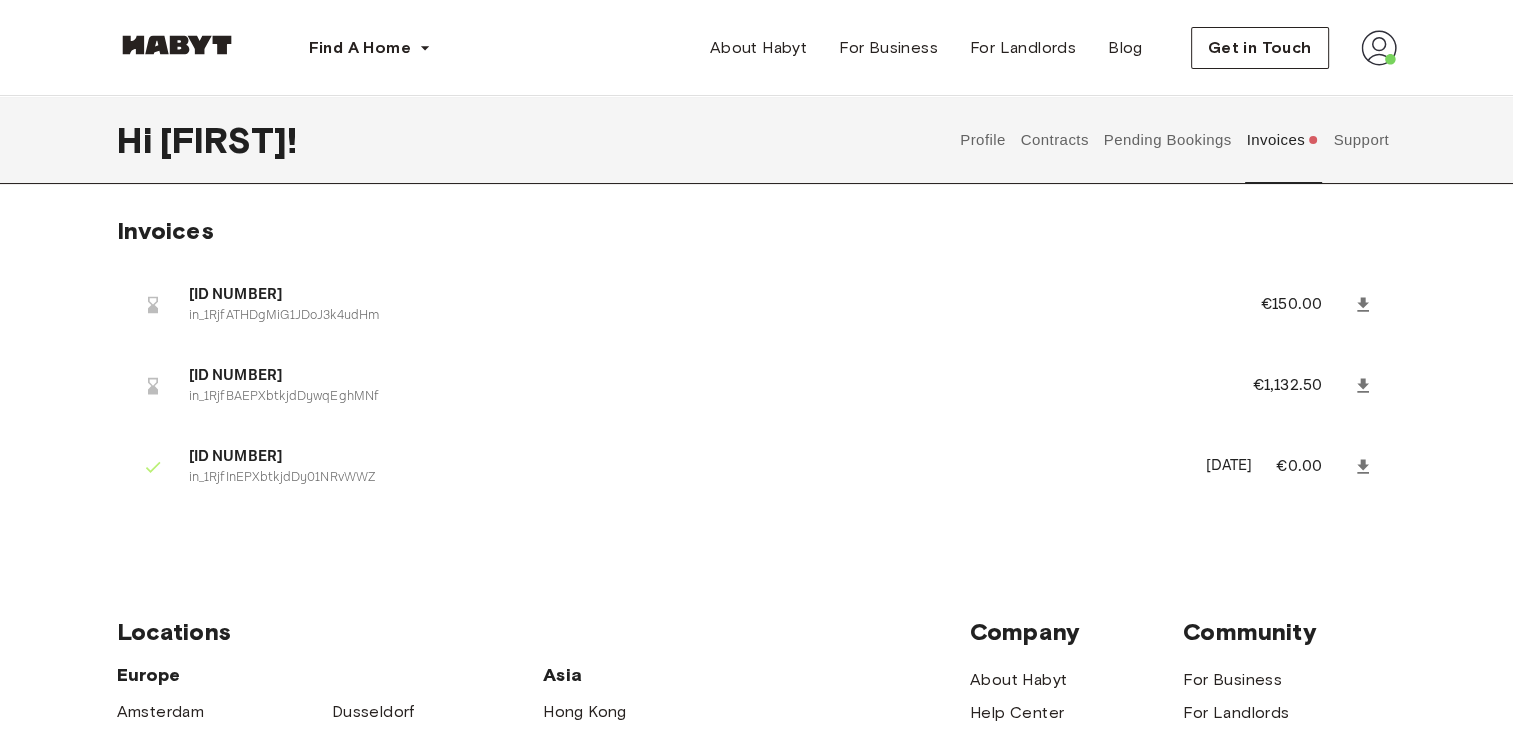 click on "Pending Bookings" at bounding box center (1167, 140) 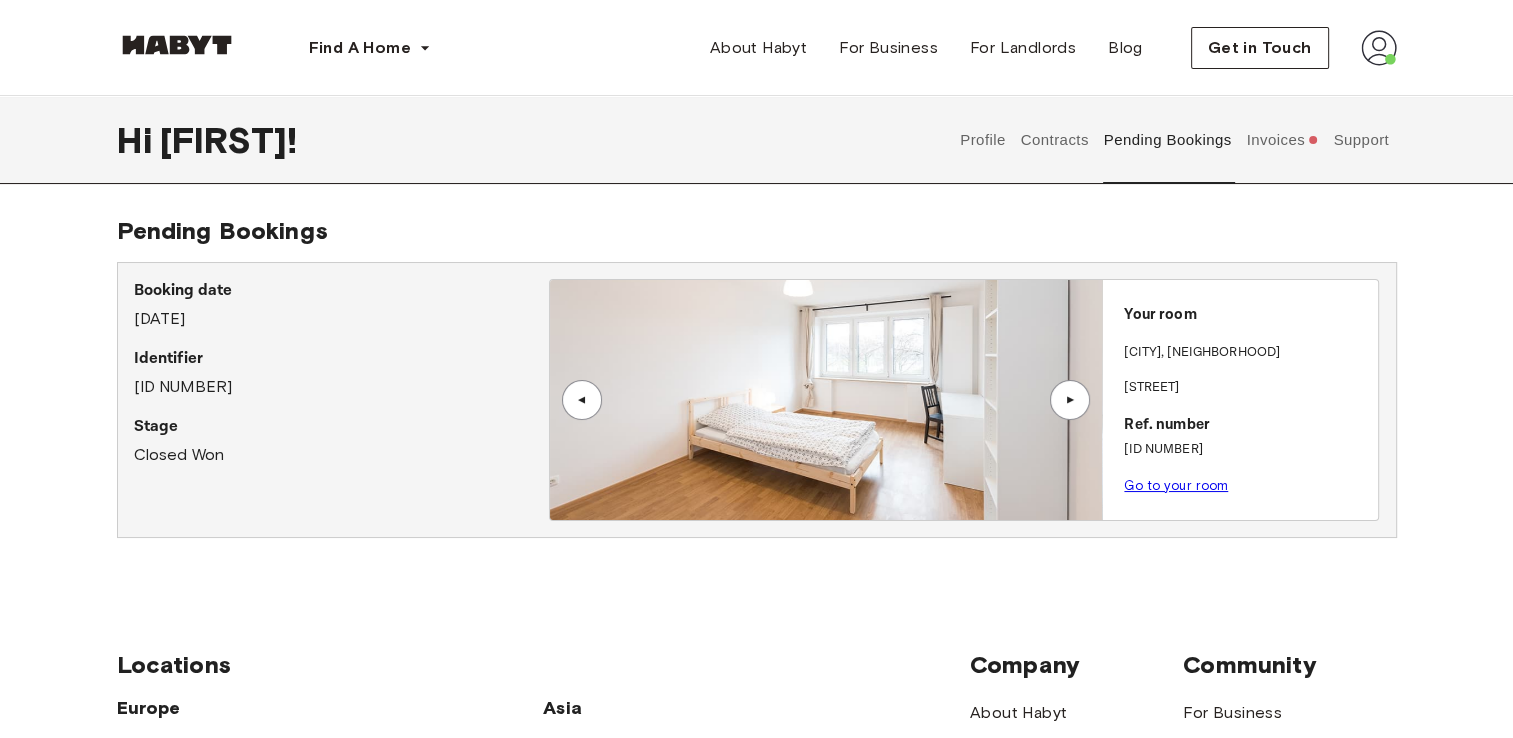 click on "Invoices" at bounding box center (1282, 140) 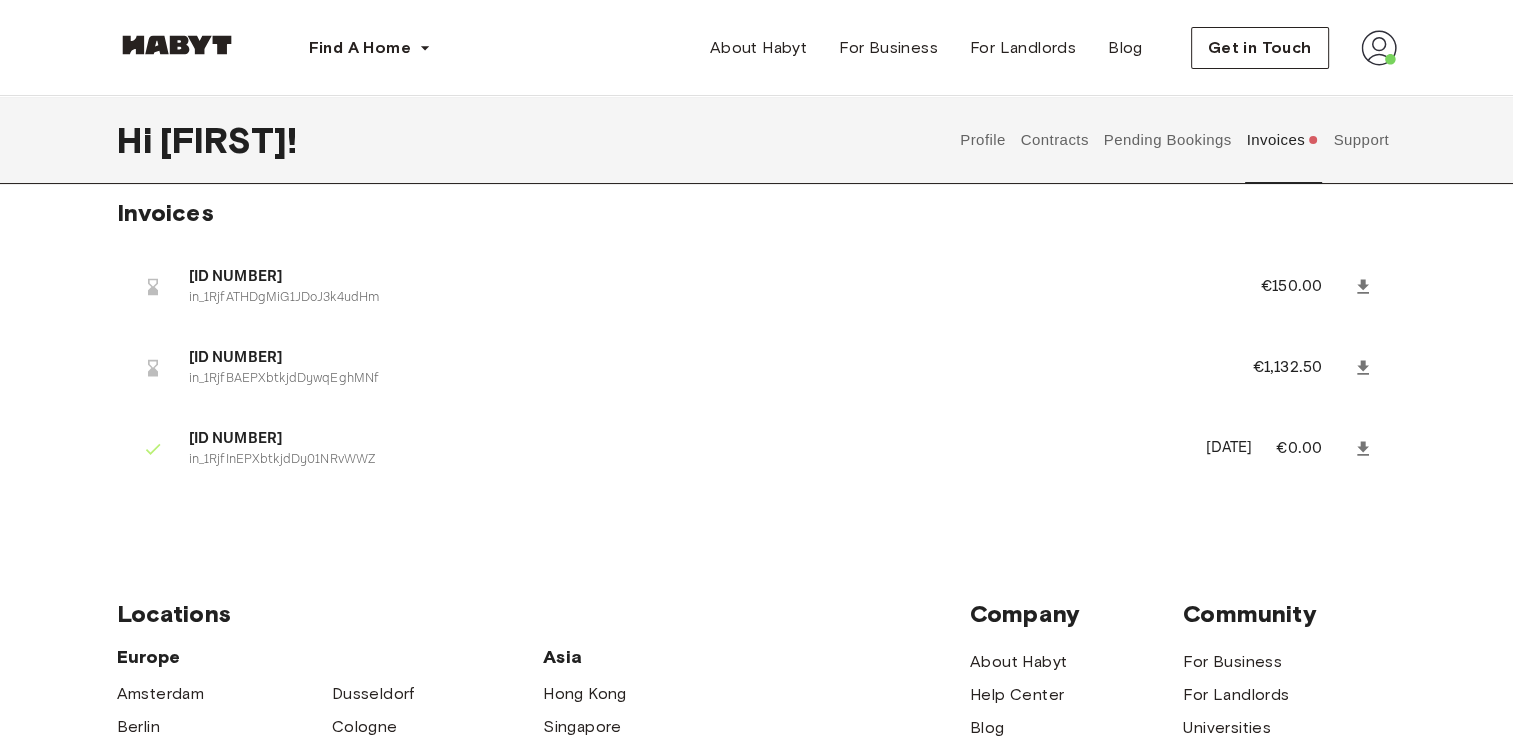 scroll, scrollTop: 0, scrollLeft: 0, axis: both 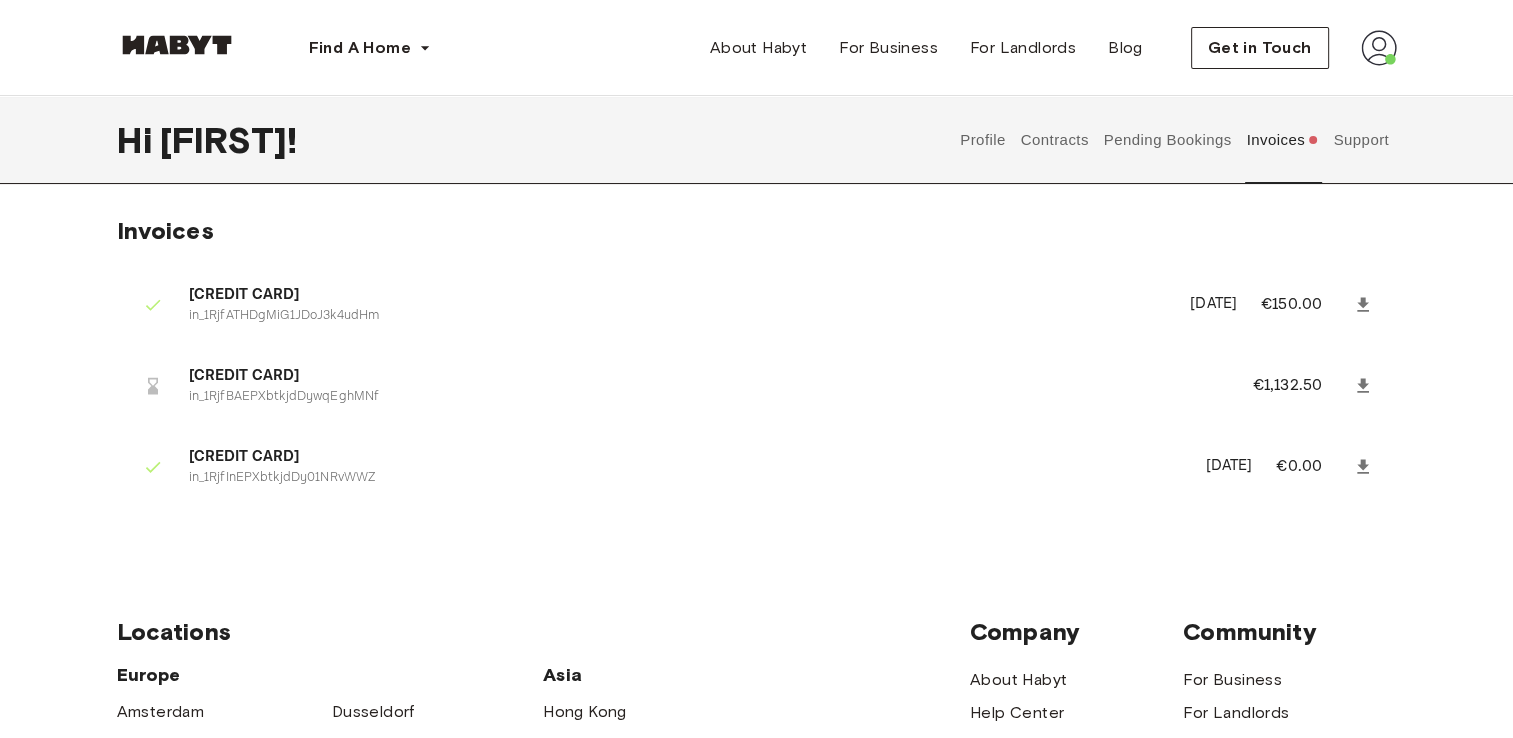 click on "Contracts" at bounding box center (1054, 140) 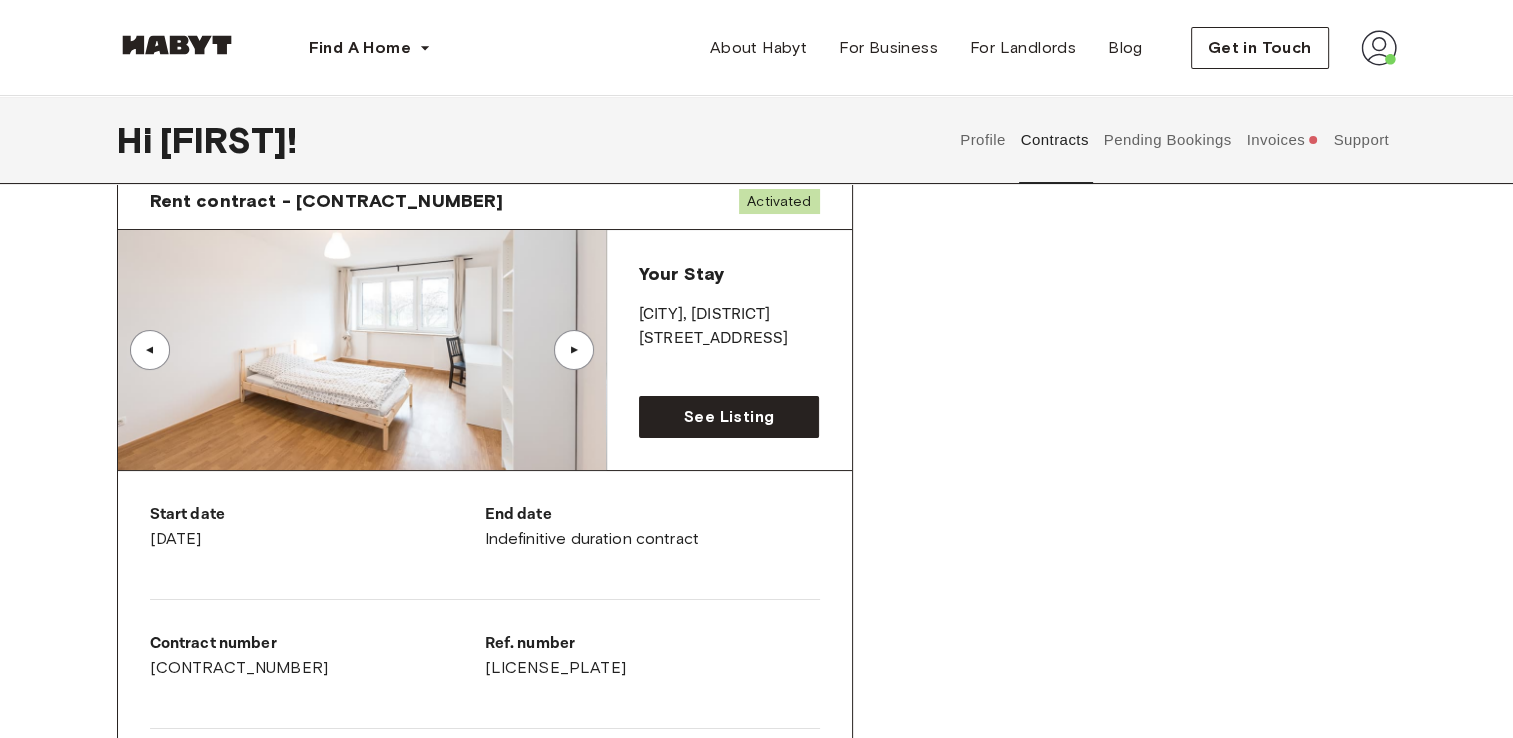 scroll, scrollTop: 88, scrollLeft: 0, axis: vertical 